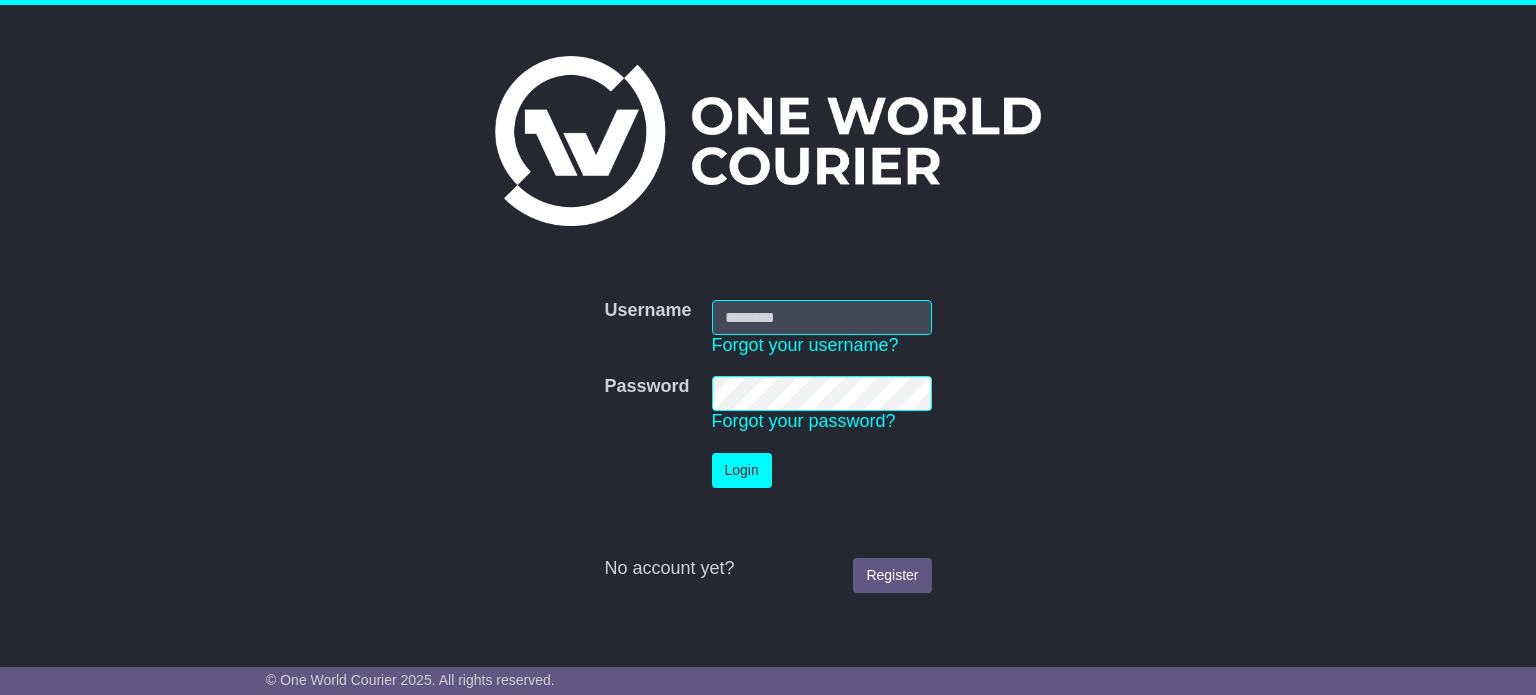 scroll, scrollTop: 0, scrollLeft: 0, axis: both 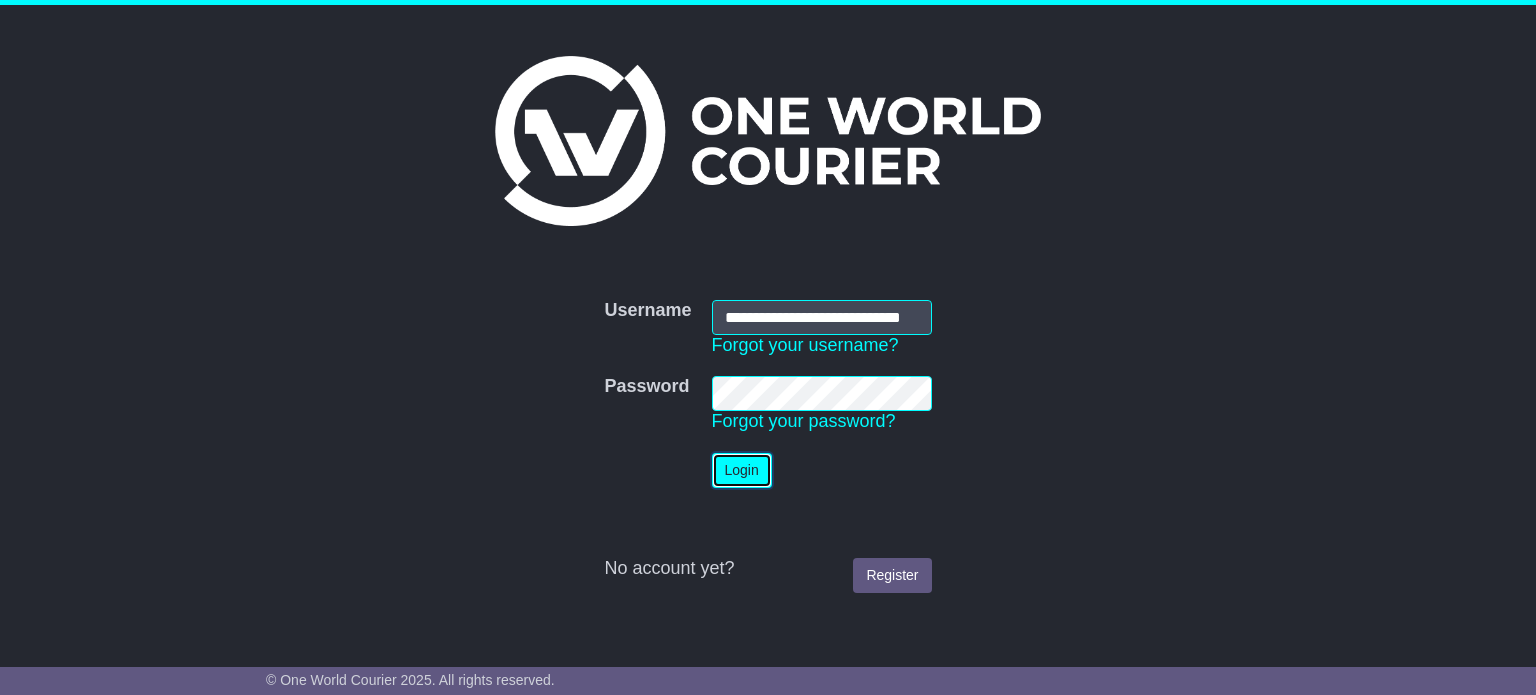 click on "Login" at bounding box center [742, 470] 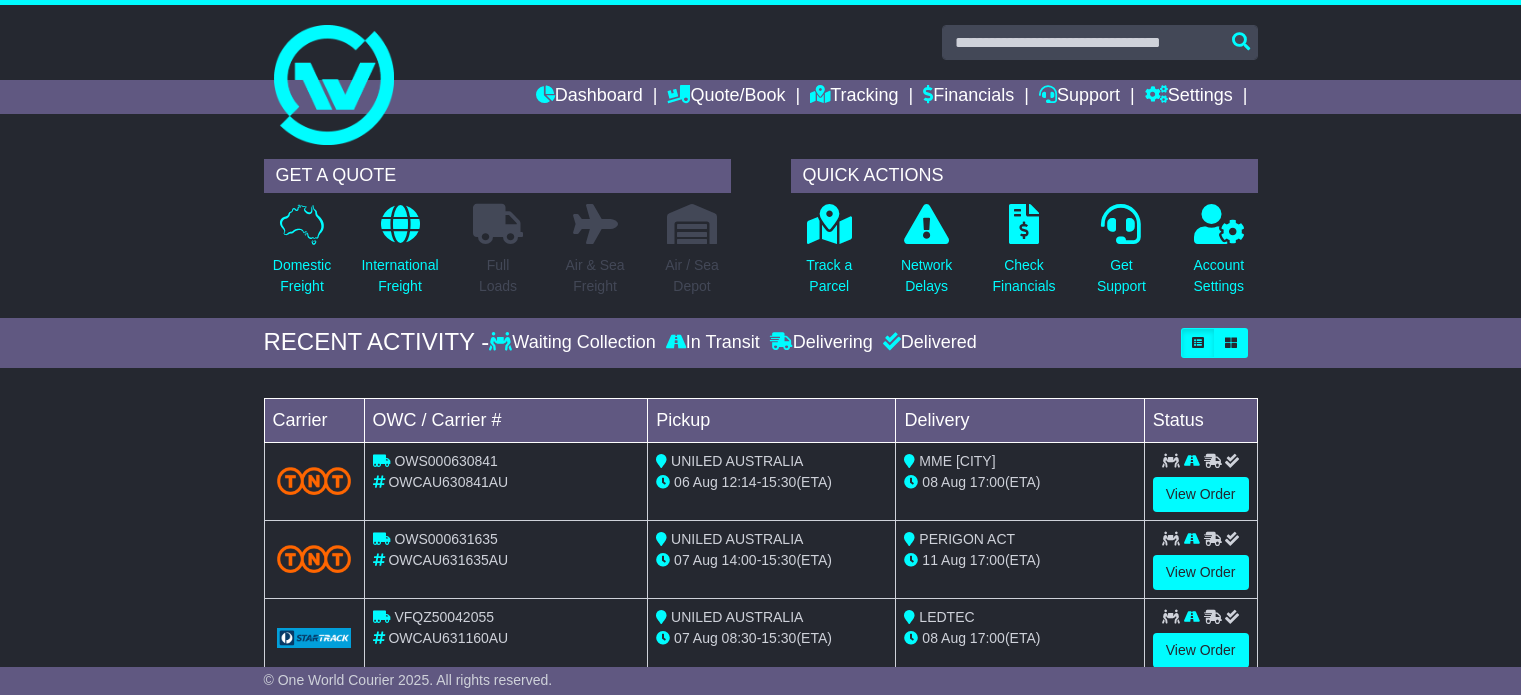 scroll, scrollTop: 0, scrollLeft: 0, axis: both 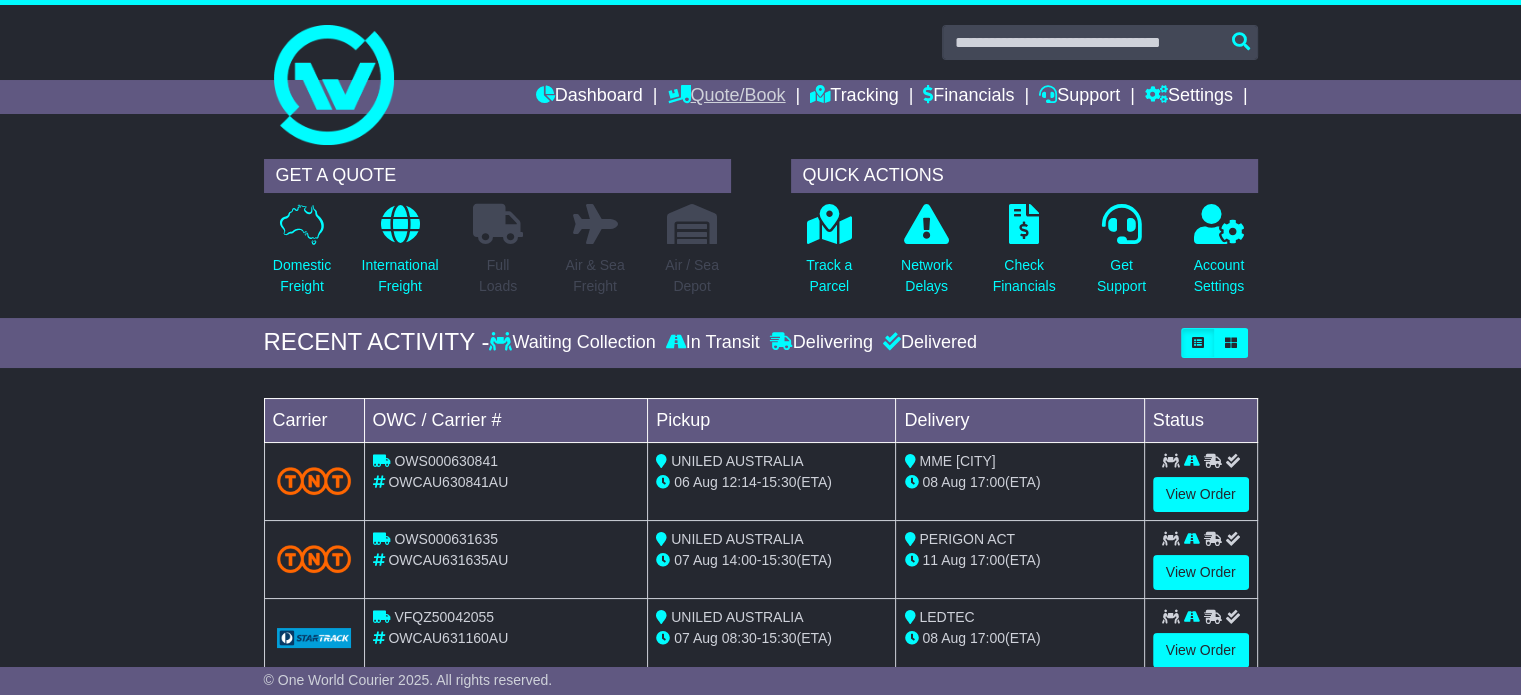 click on "Quote/Book" at bounding box center [726, 97] 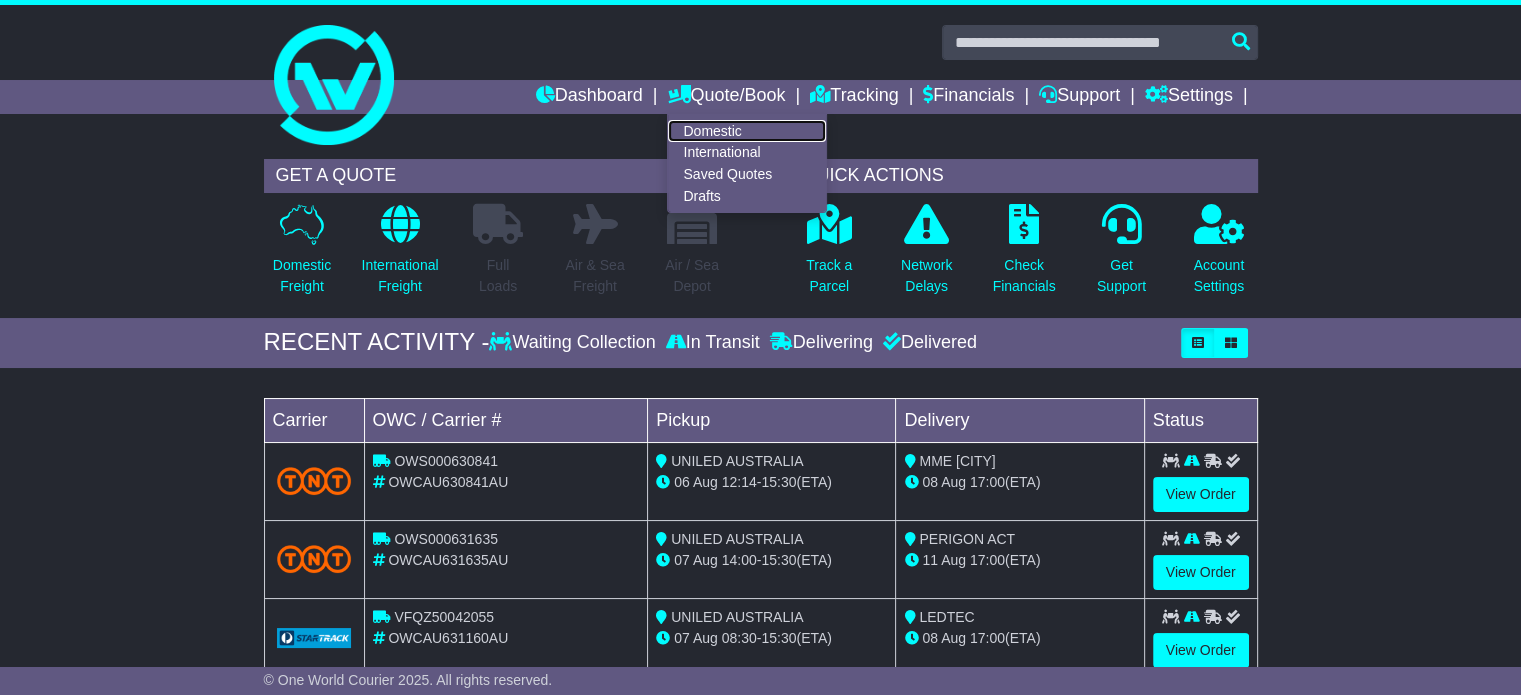 click on "Domestic" at bounding box center [747, 131] 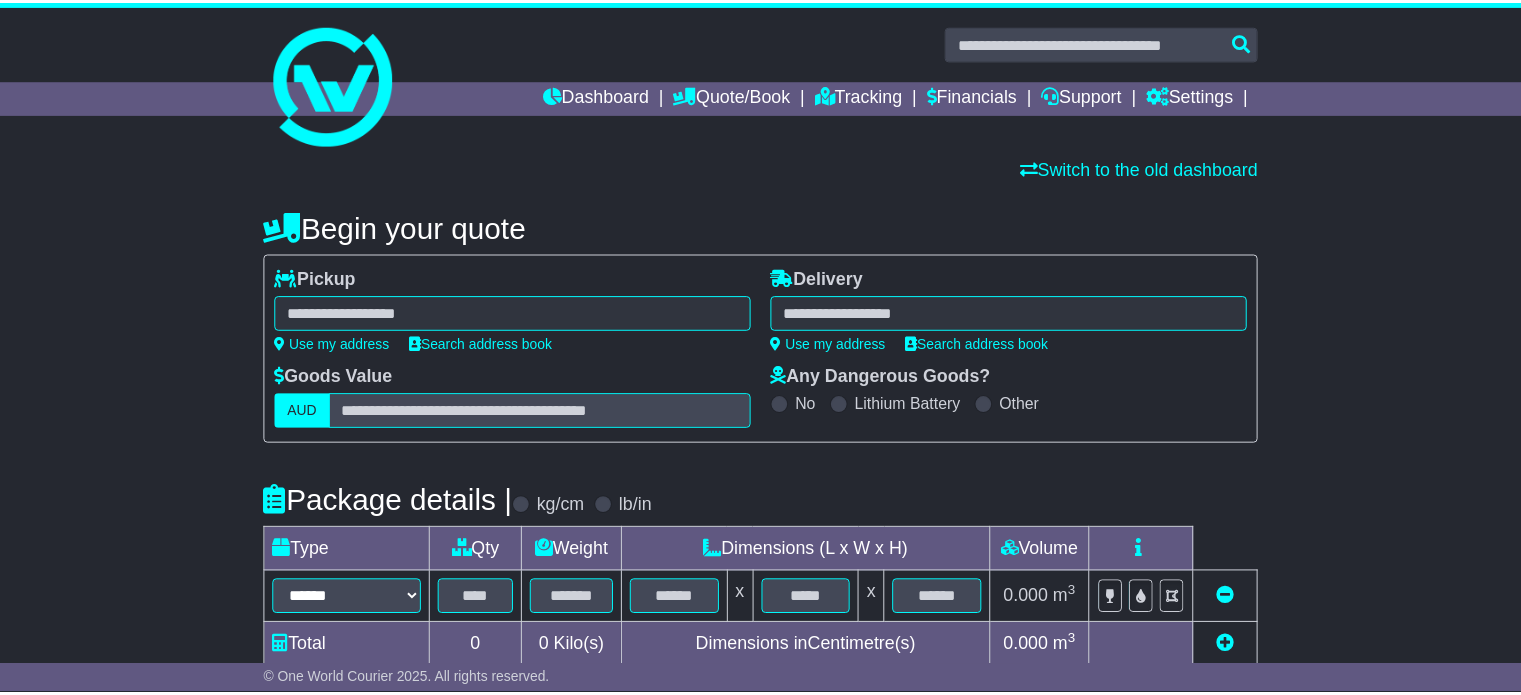 scroll, scrollTop: 0, scrollLeft: 0, axis: both 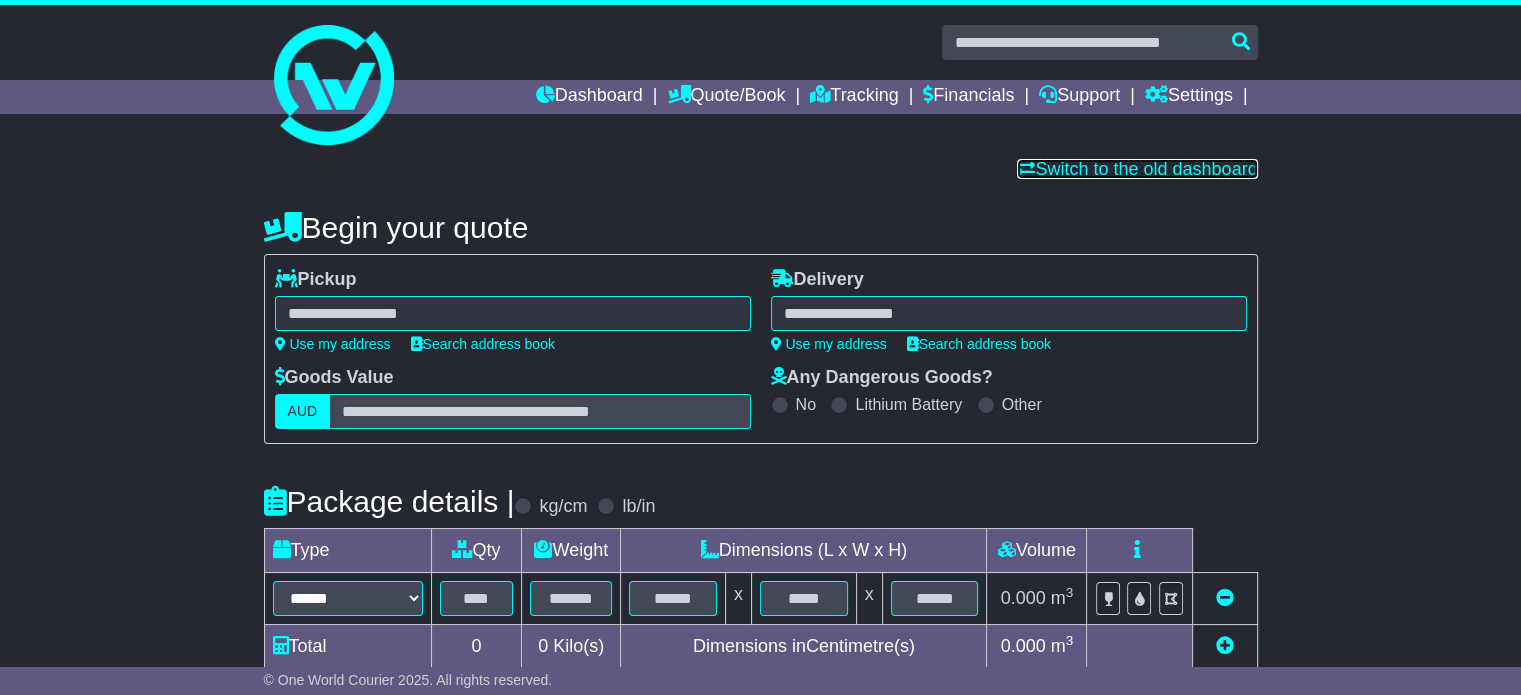 click on "Switch to the old dashboard" at bounding box center [1137, 169] 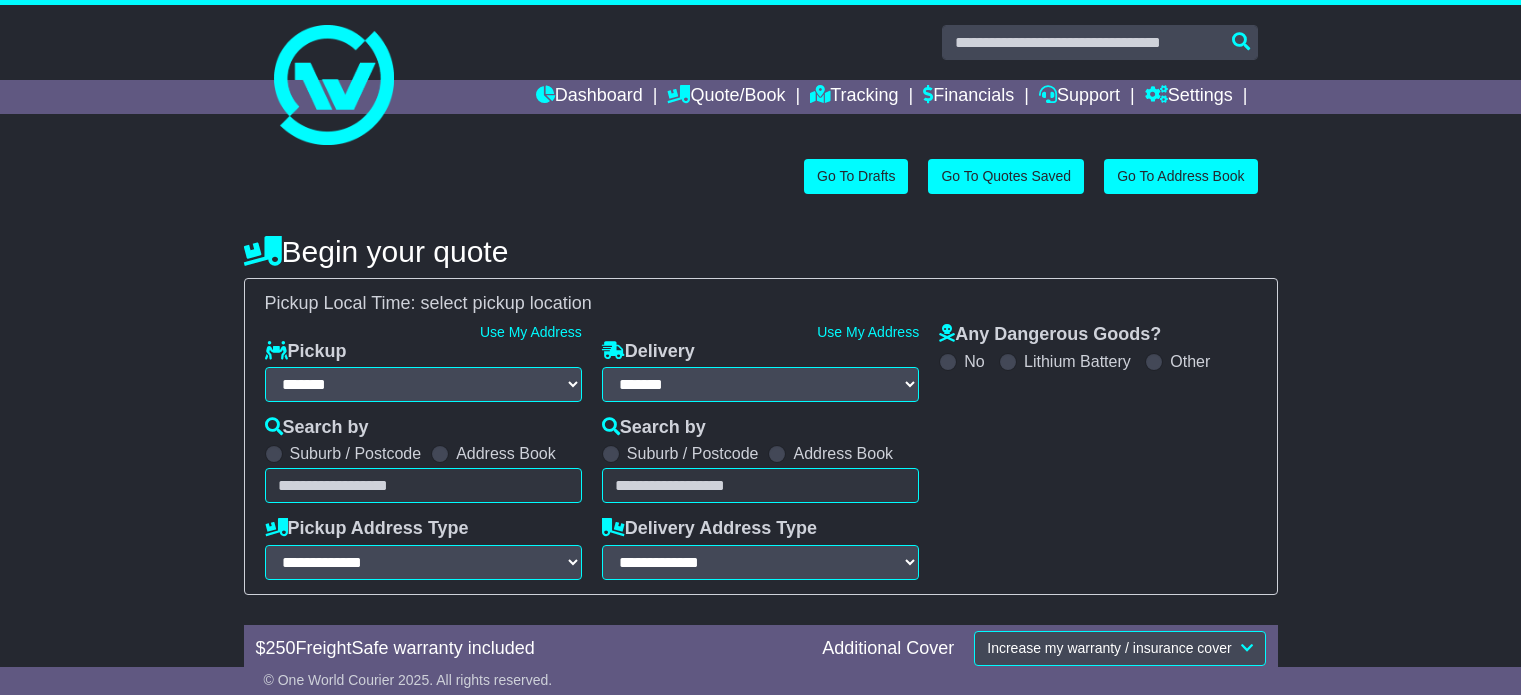 select on "**" 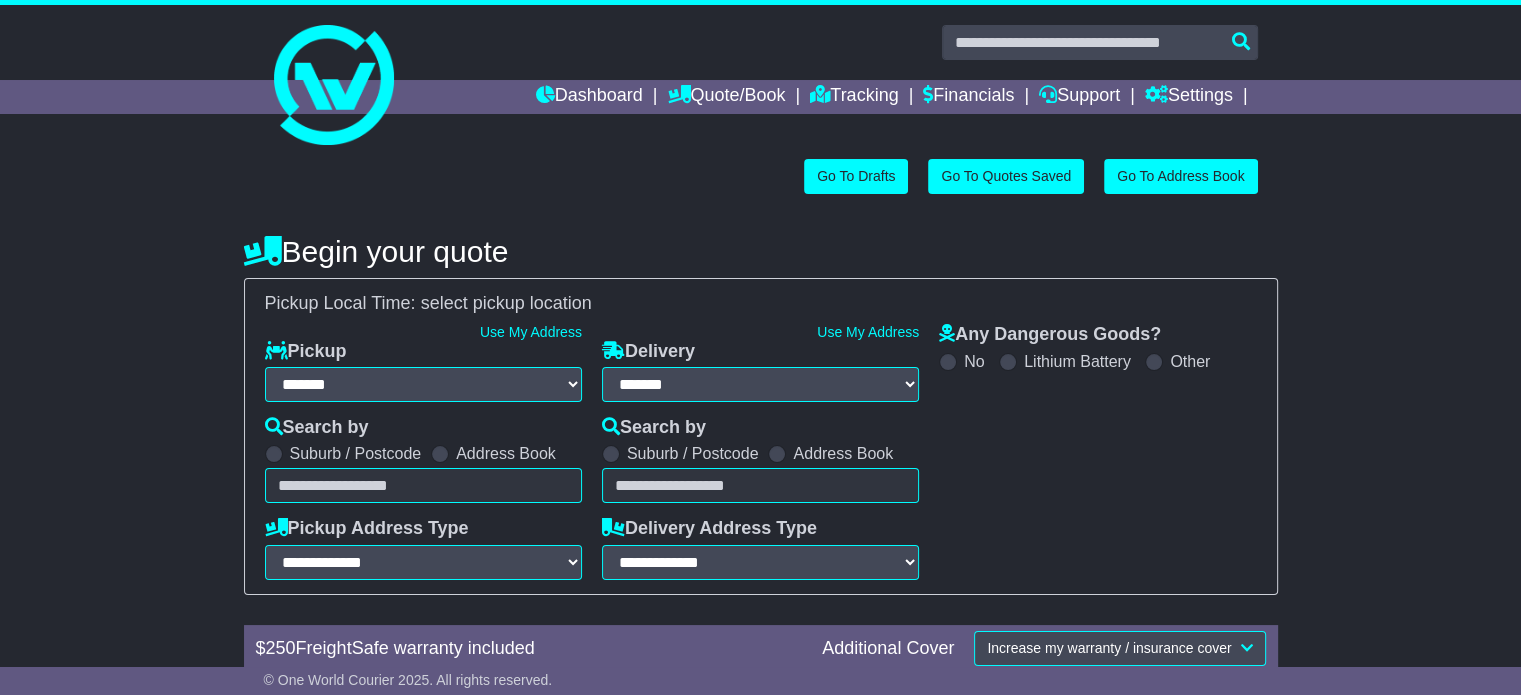 scroll, scrollTop: 0, scrollLeft: 0, axis: both 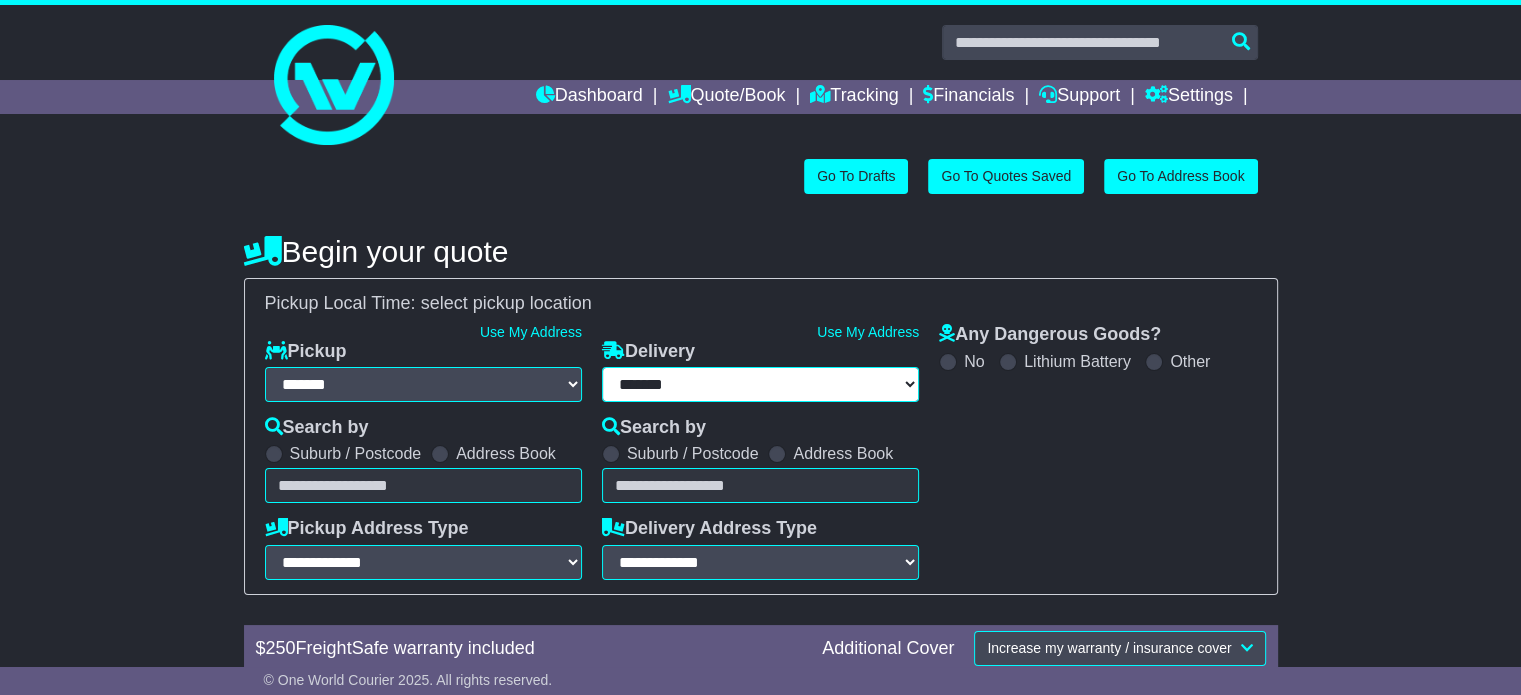select 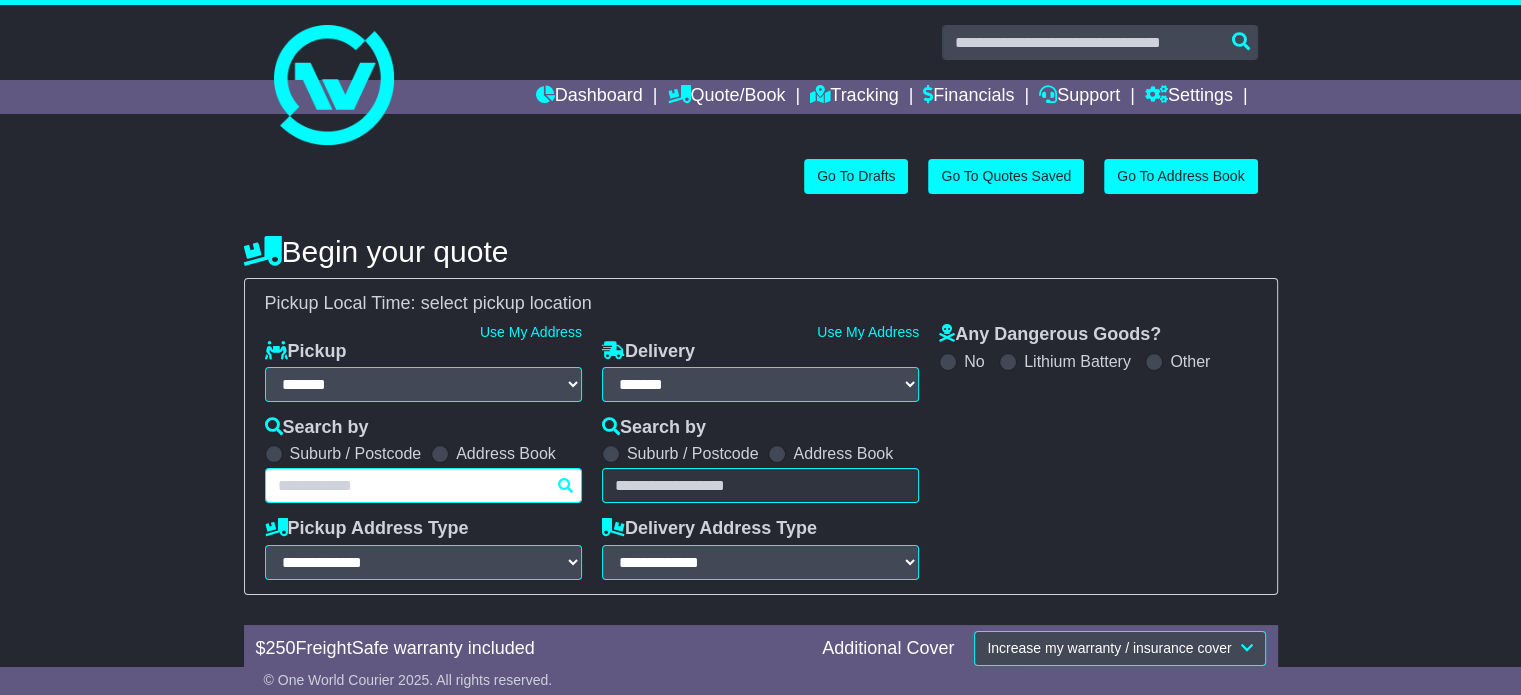 click on "Unknown City / Postcode Pair
×
You have entered     address.
Our database shows the postcode and suburb don't match. Please make sure location exists otherwise you might not receive all quotes available.
Maybe you meant to use some of the next:
Ok" at bounding box center (423, 485) 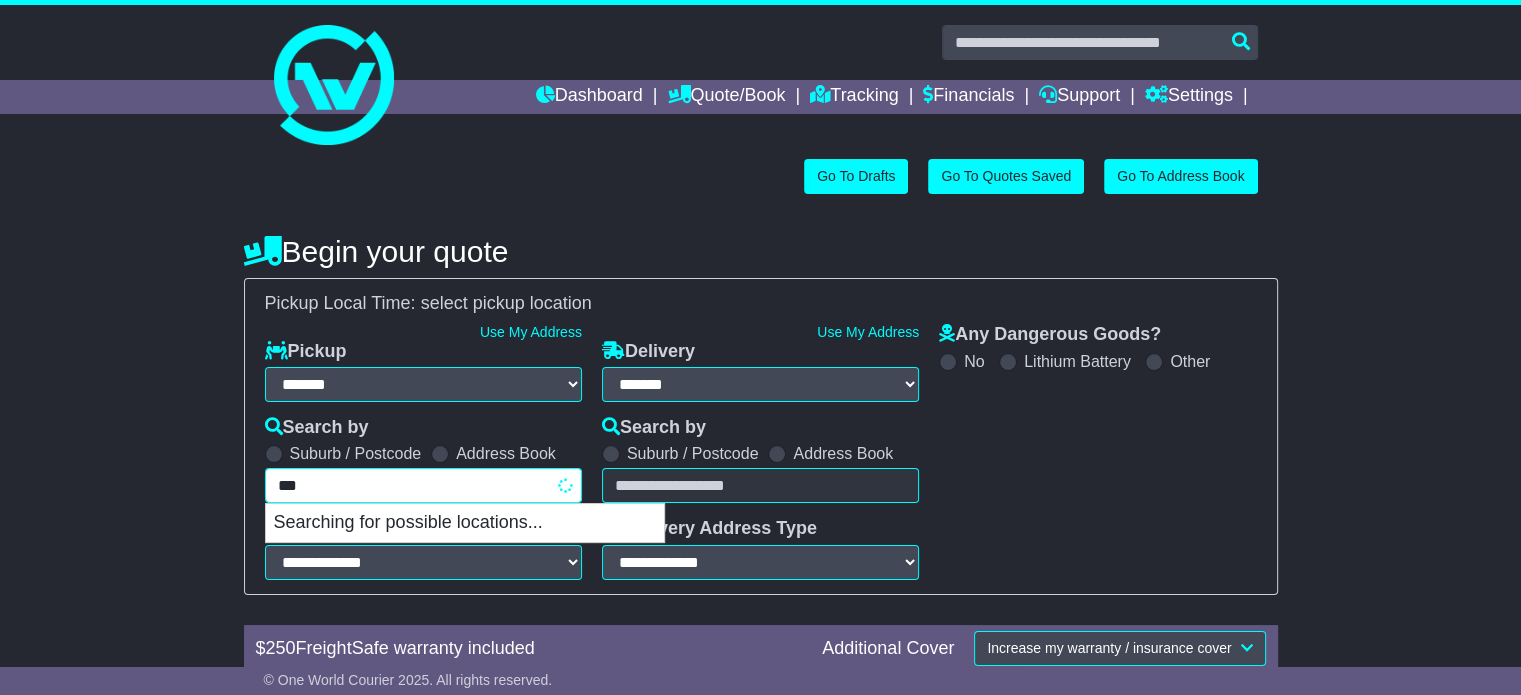 type on "****" 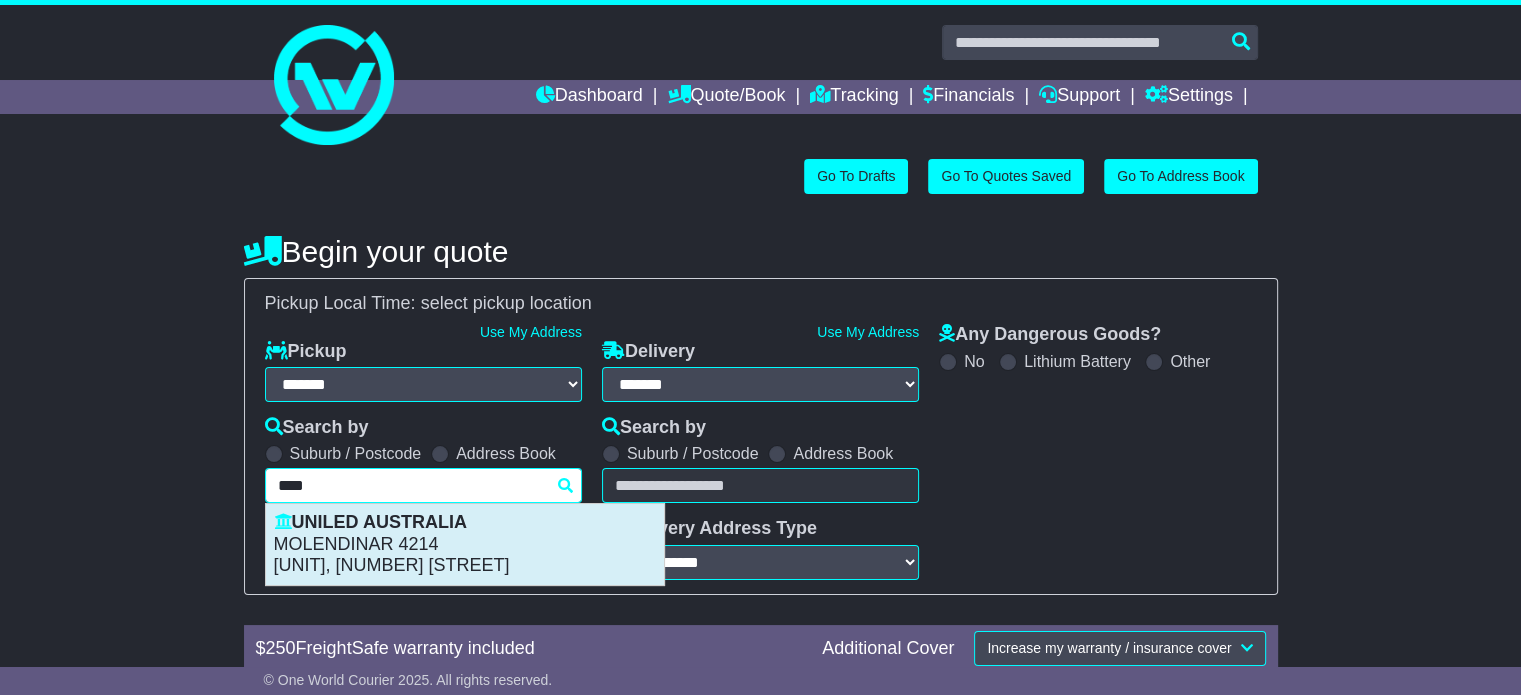 click on "MOLENDINAR 4214" at bounding box center [465, 545] 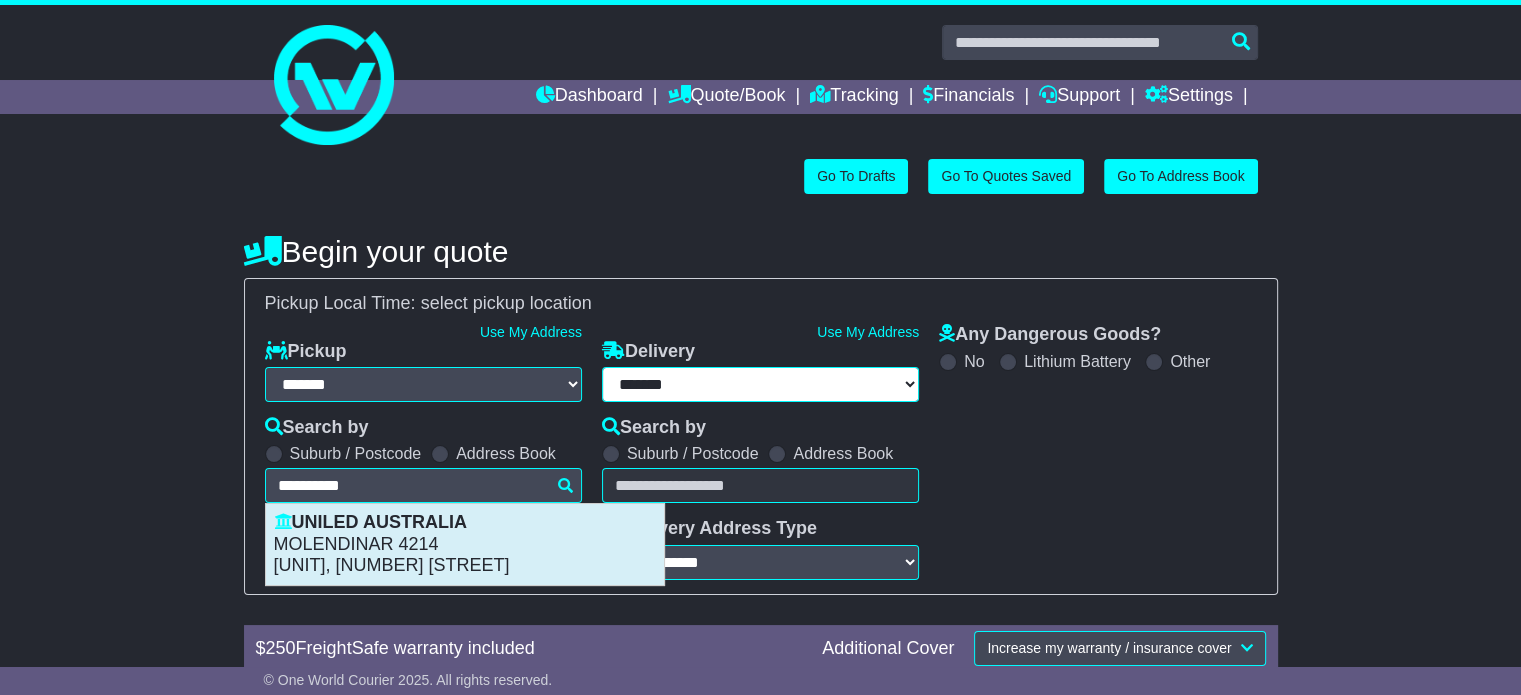 select on "**********" 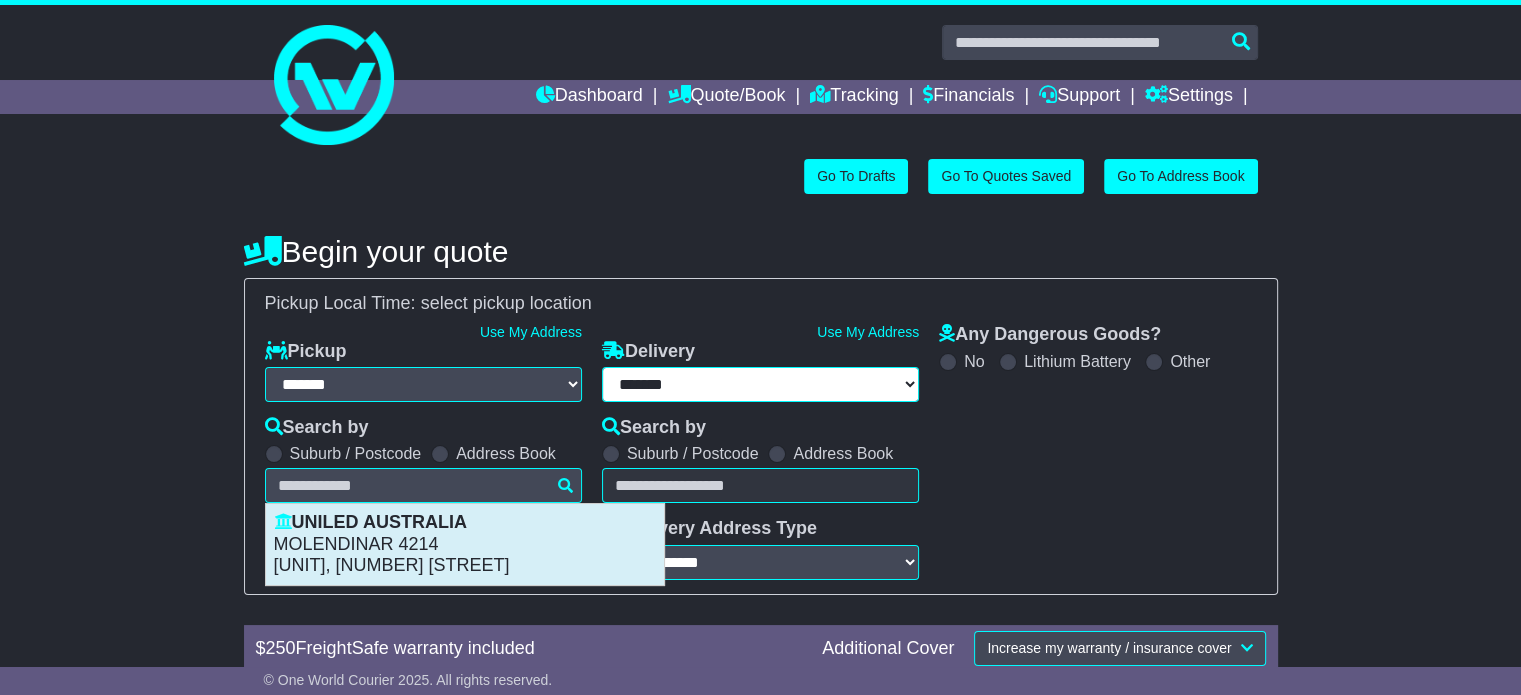type on "**********" 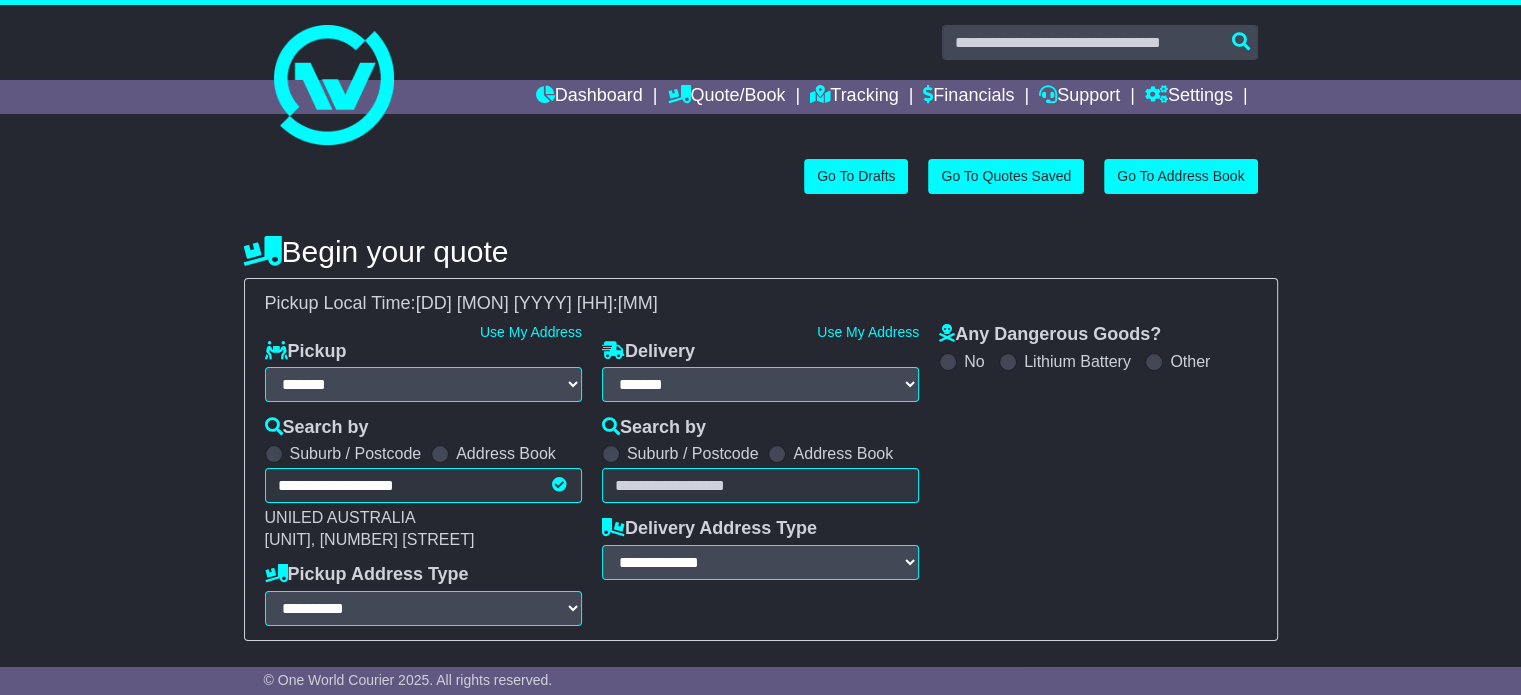 click at bounding box center (777, 454) 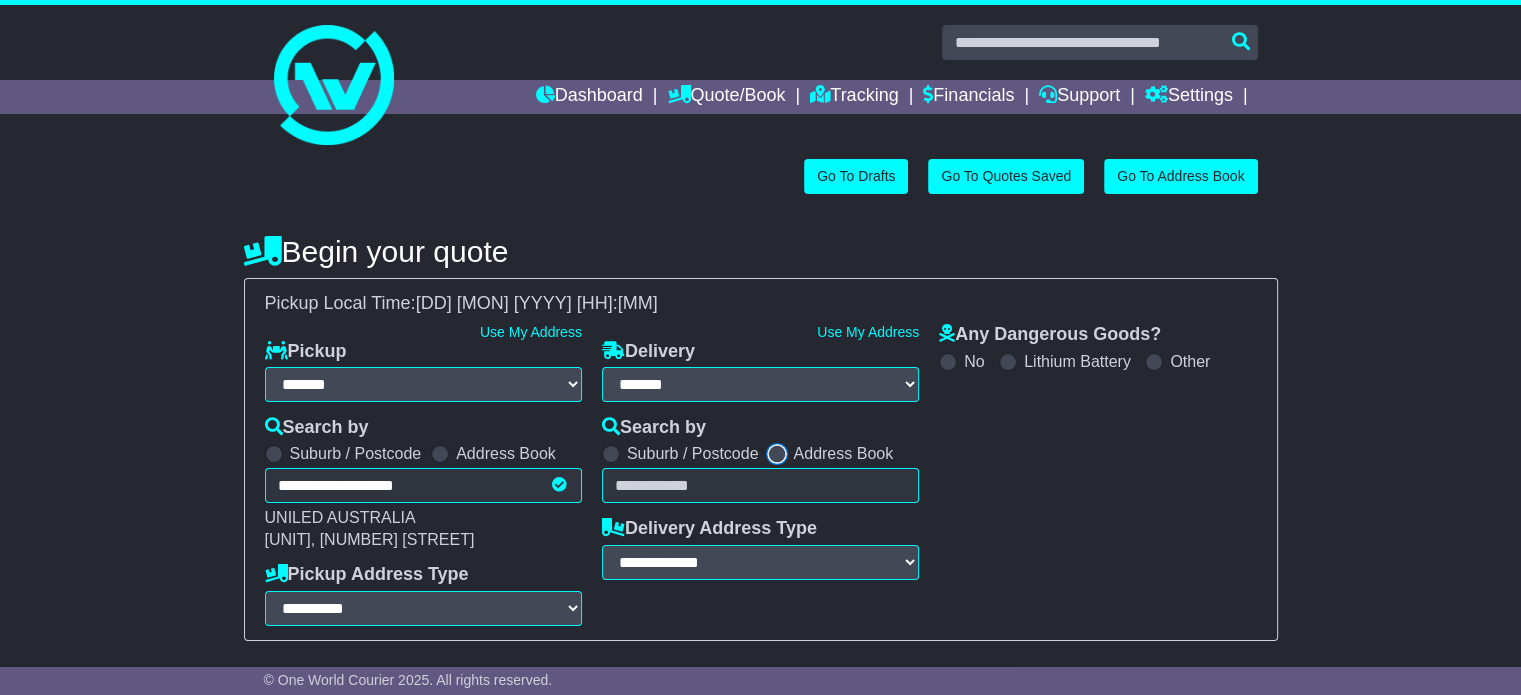 select 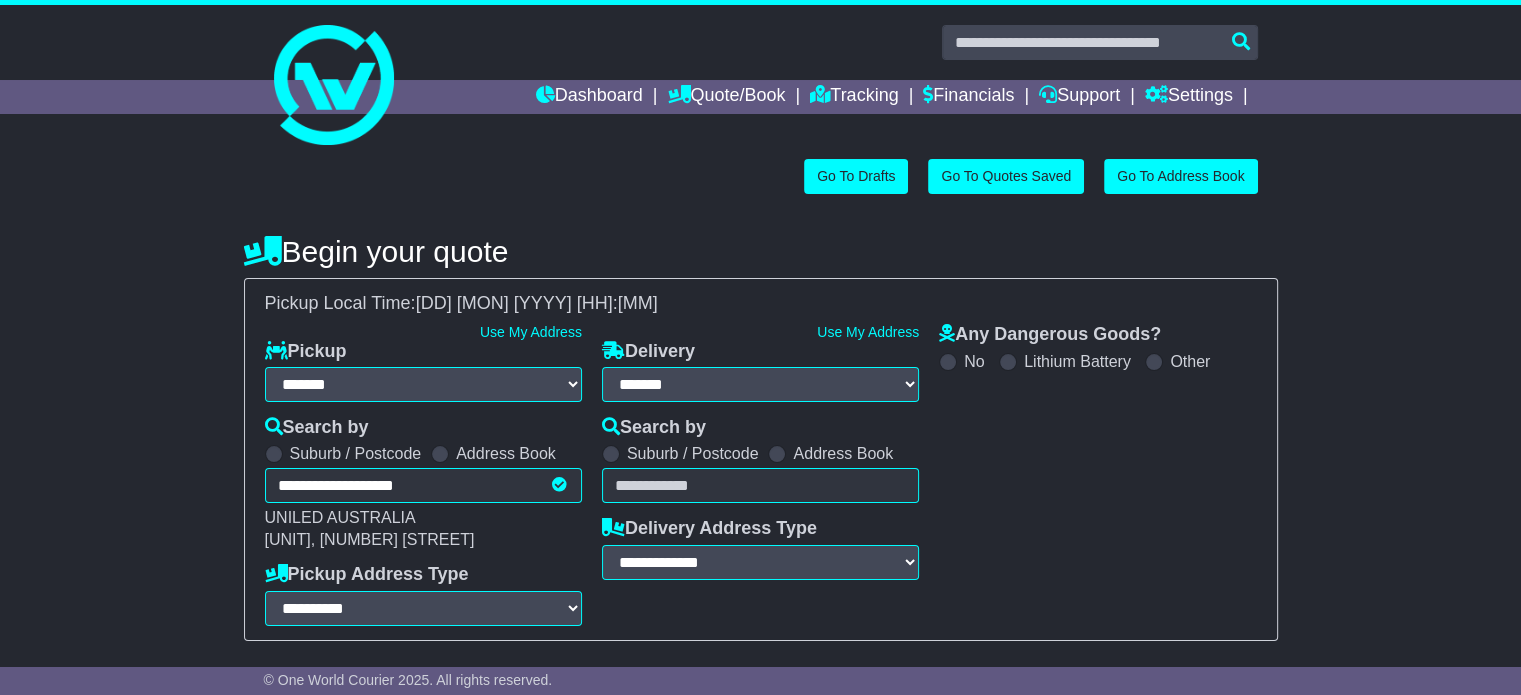 click on "Unknown City / Postcode Pair
×
You have entered     address.
Our database shows the postcode and suburb don't match. Please make sure location exists otherwise you might not receive all quotes available.
Maybe you meant to use some of the next:
Ok" at bounding box center (760, 485) 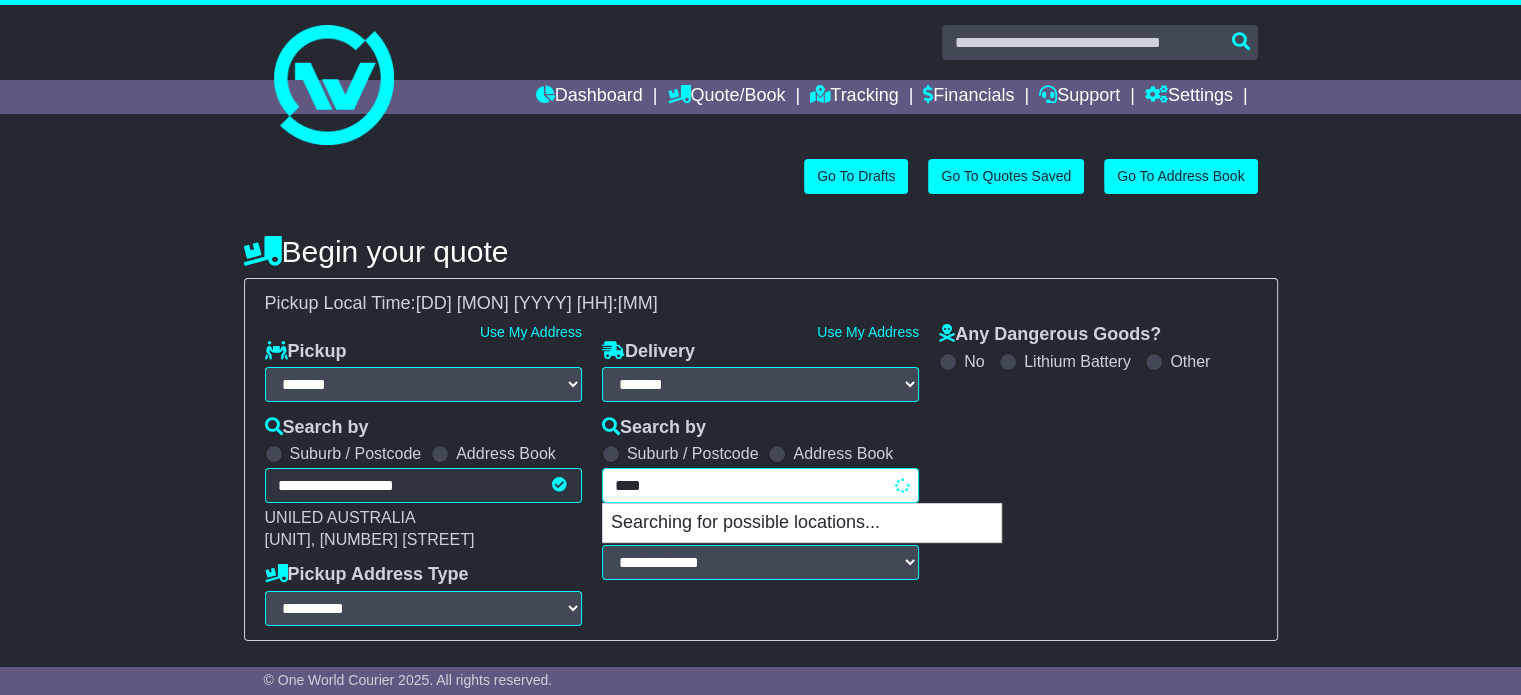 type on "*****" 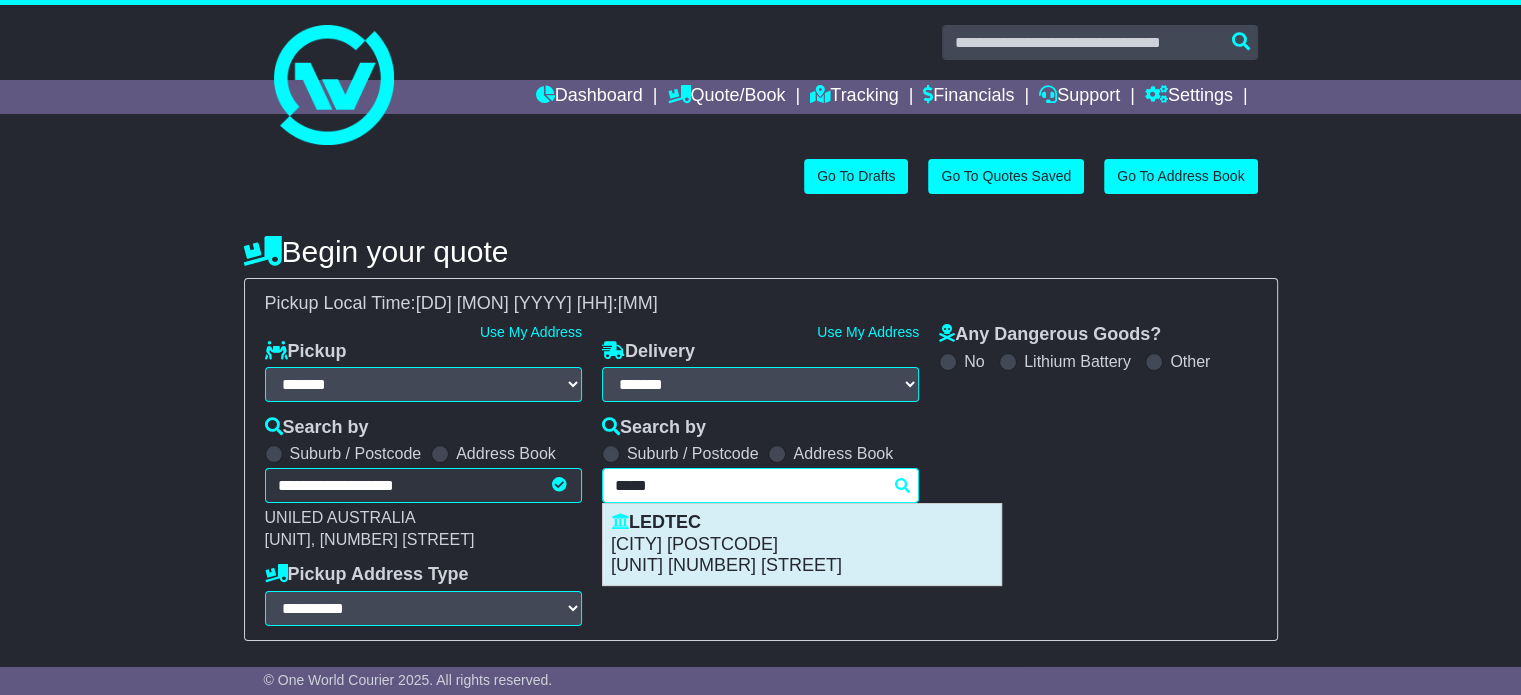 click on "O'CONNOR 6163" at bounding box center (802, 545) 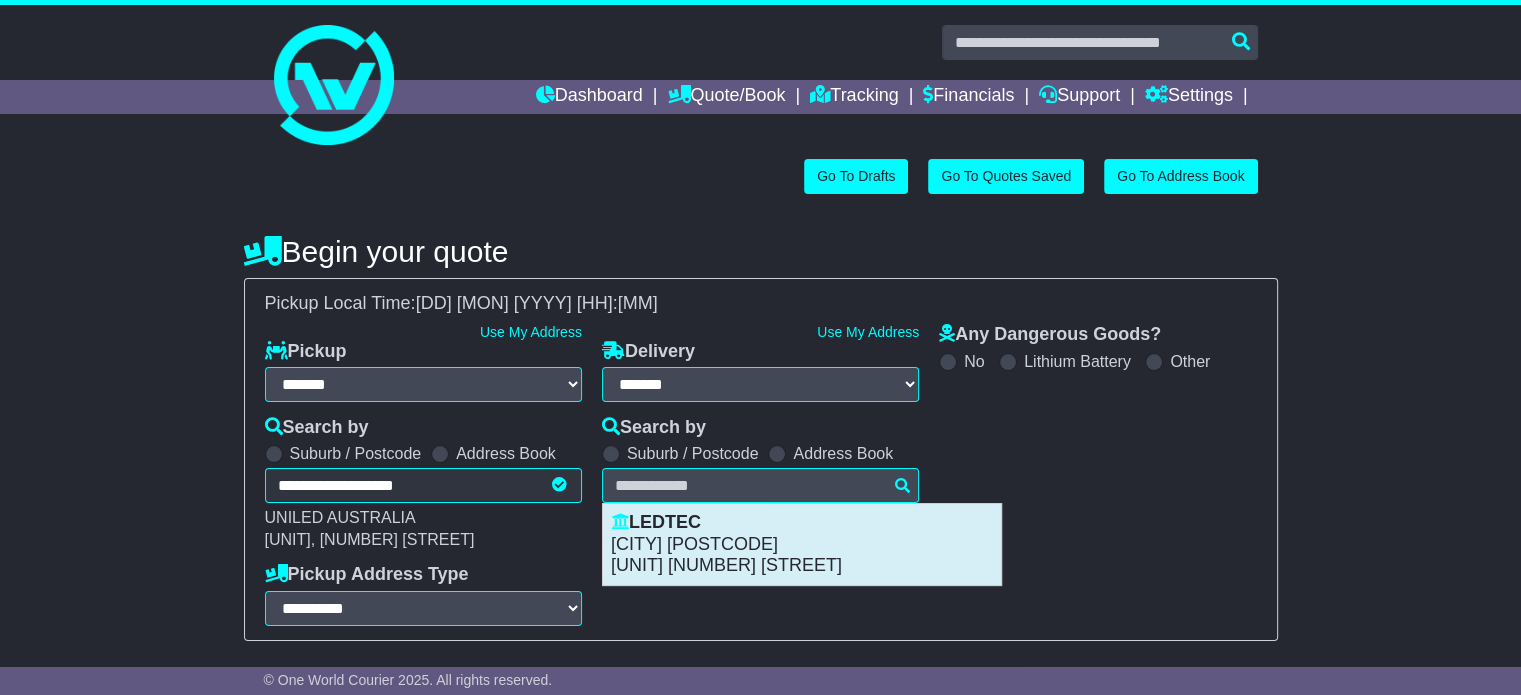 type on "**********" 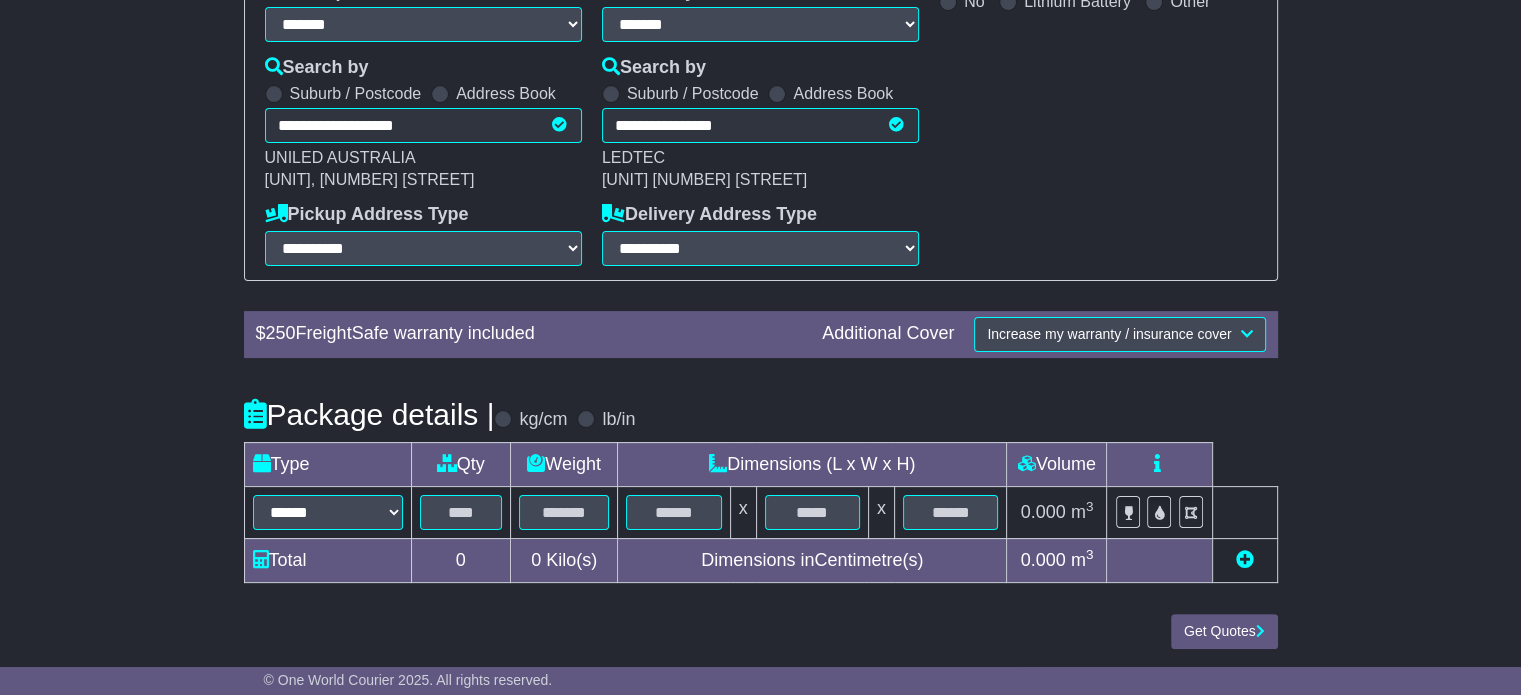 scroll, scrollTop: 360, scrollLeft: 0, axis: vertical 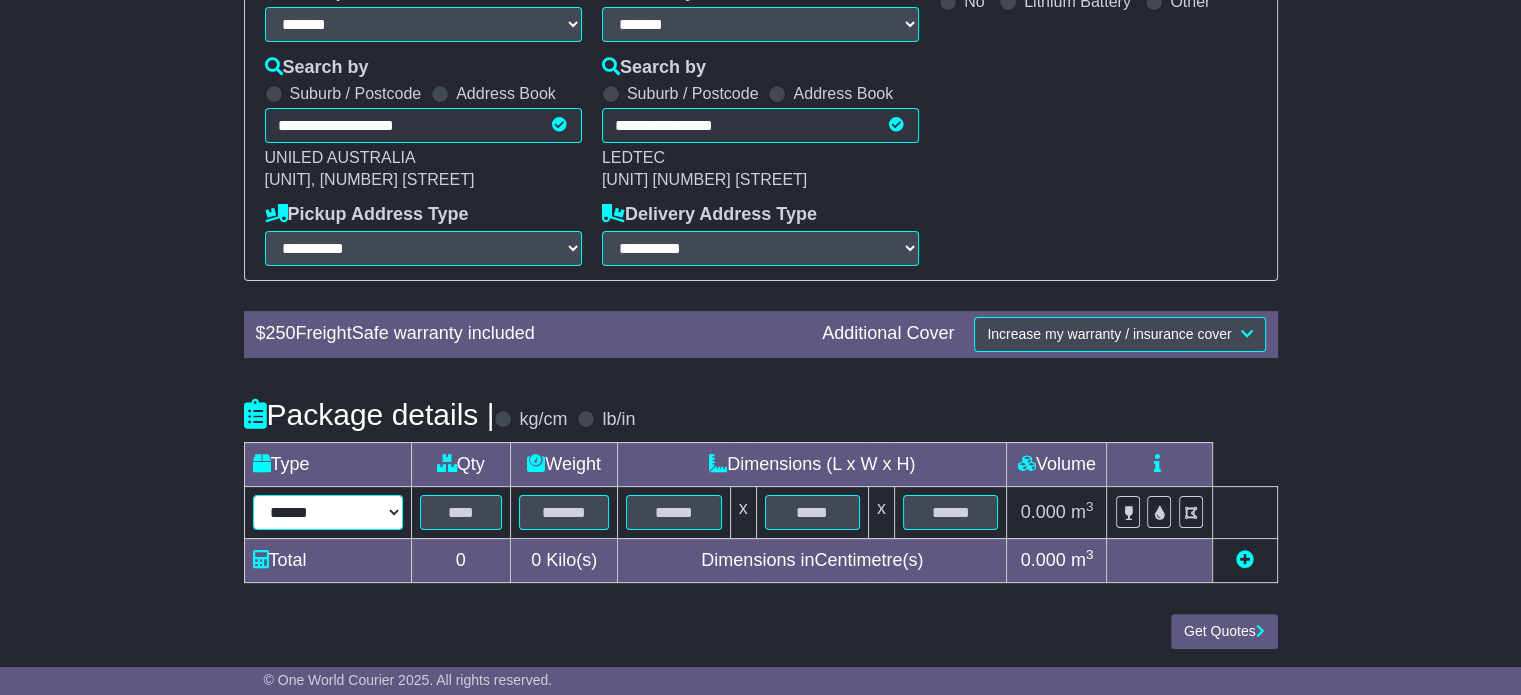 click on "****** ****** *** ******** ***** **** **** ****** *** *******" at bounding box center (328, 512) 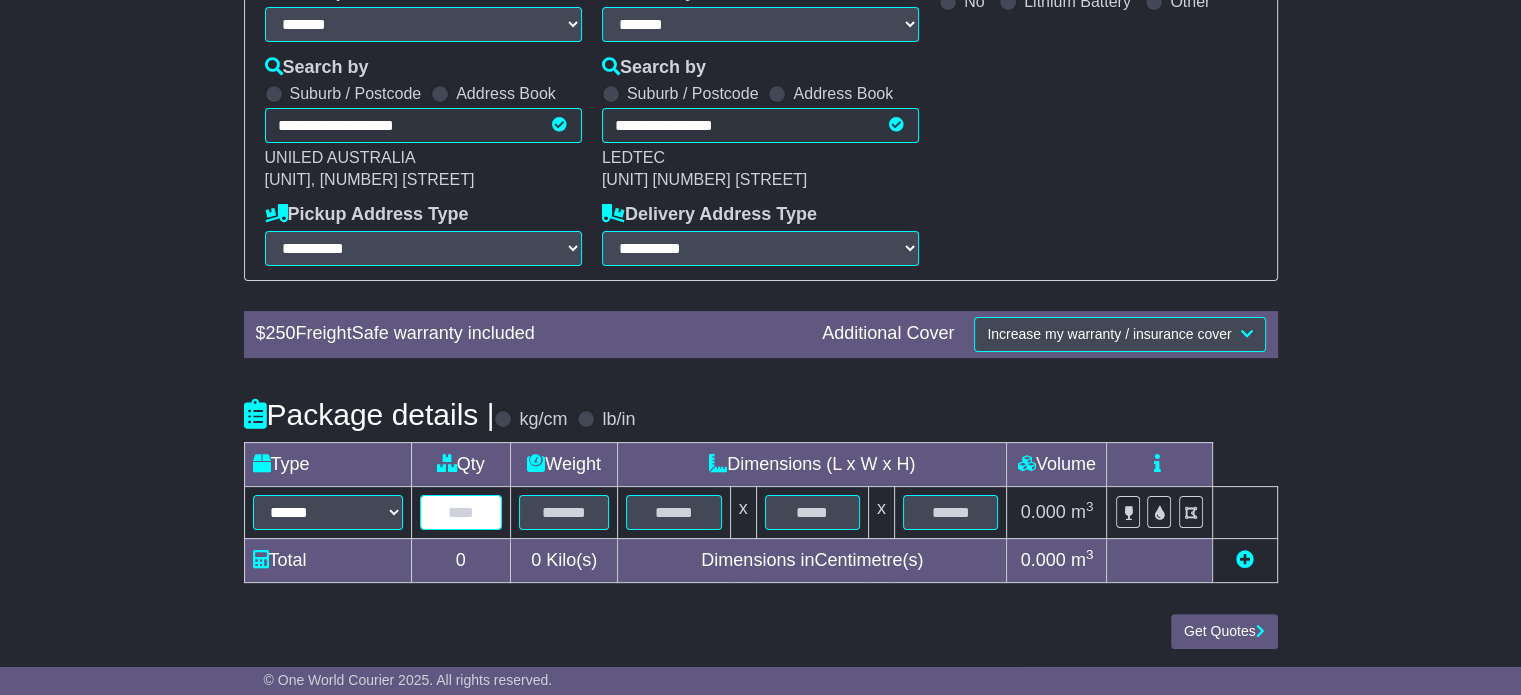 click at bounding box center [461, 512] 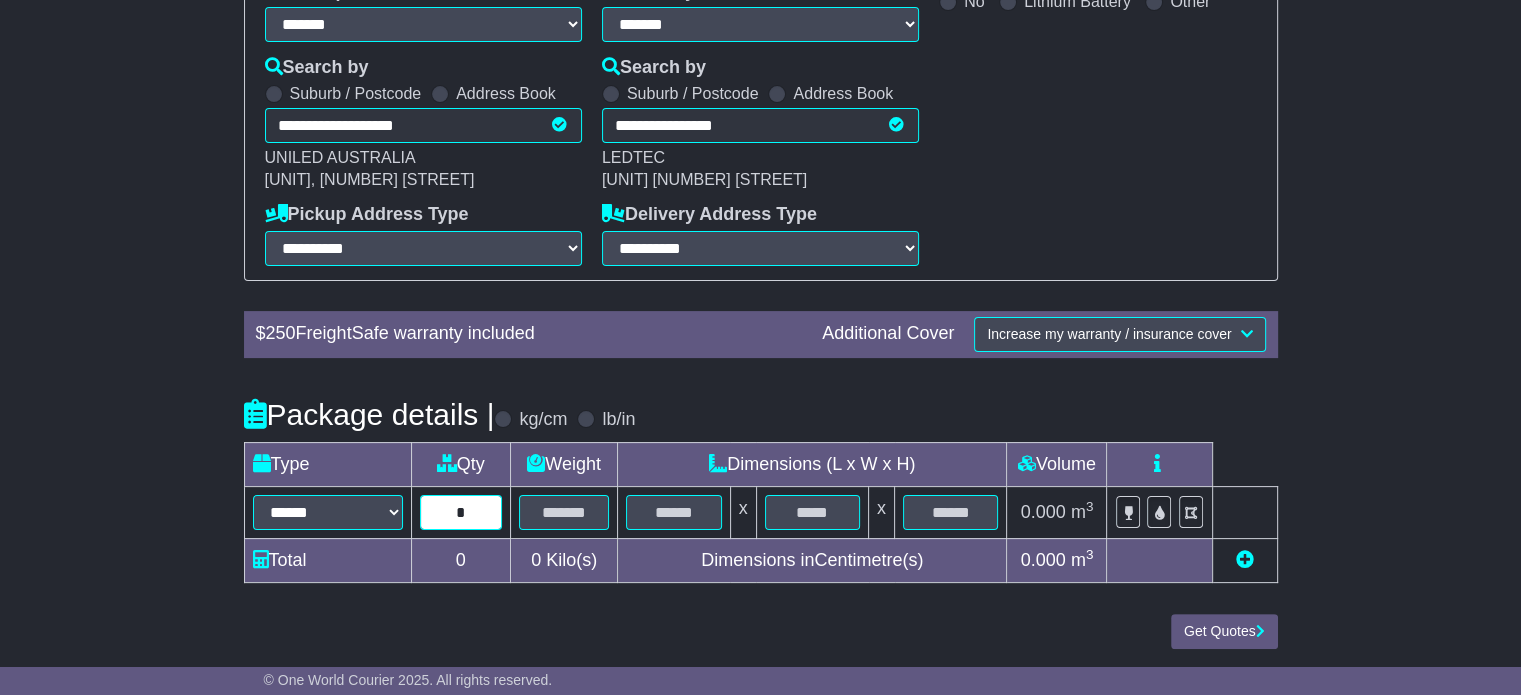 type on "*" 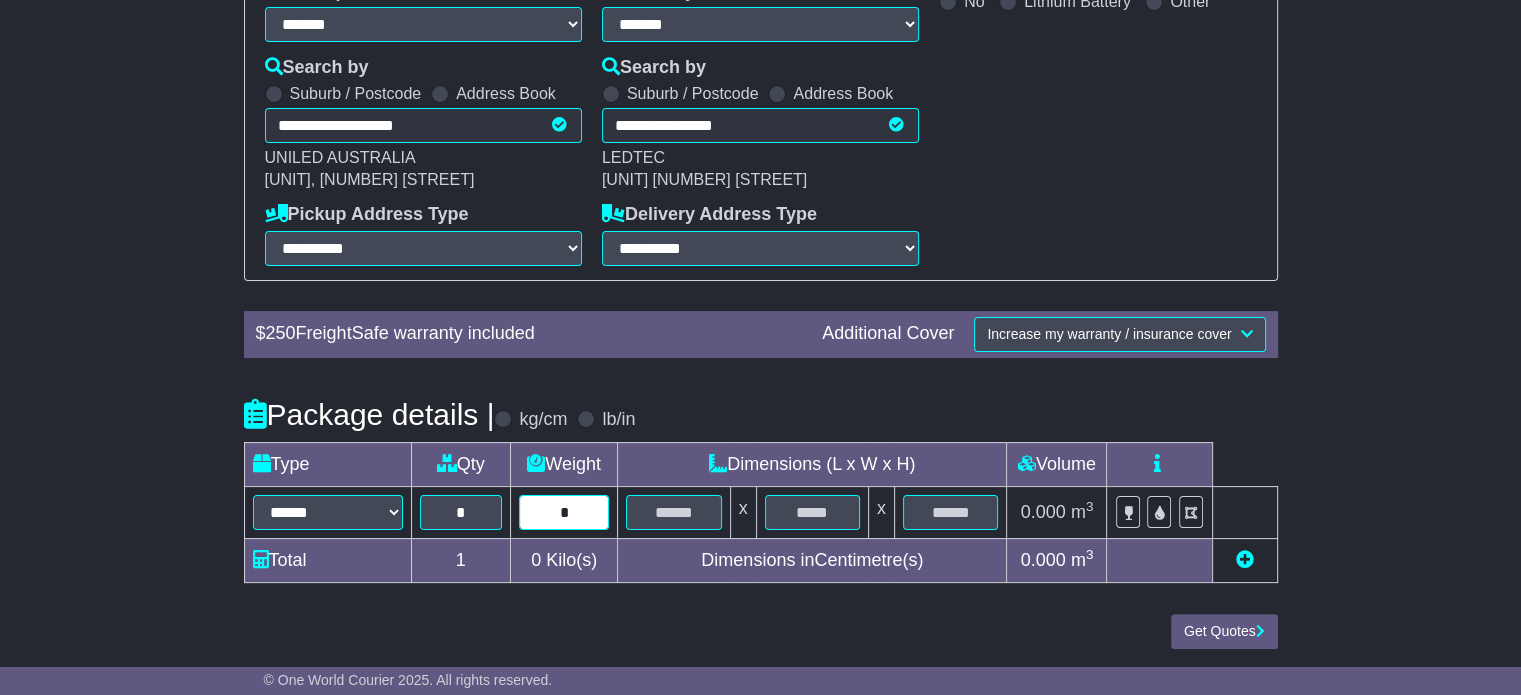 type on "*" 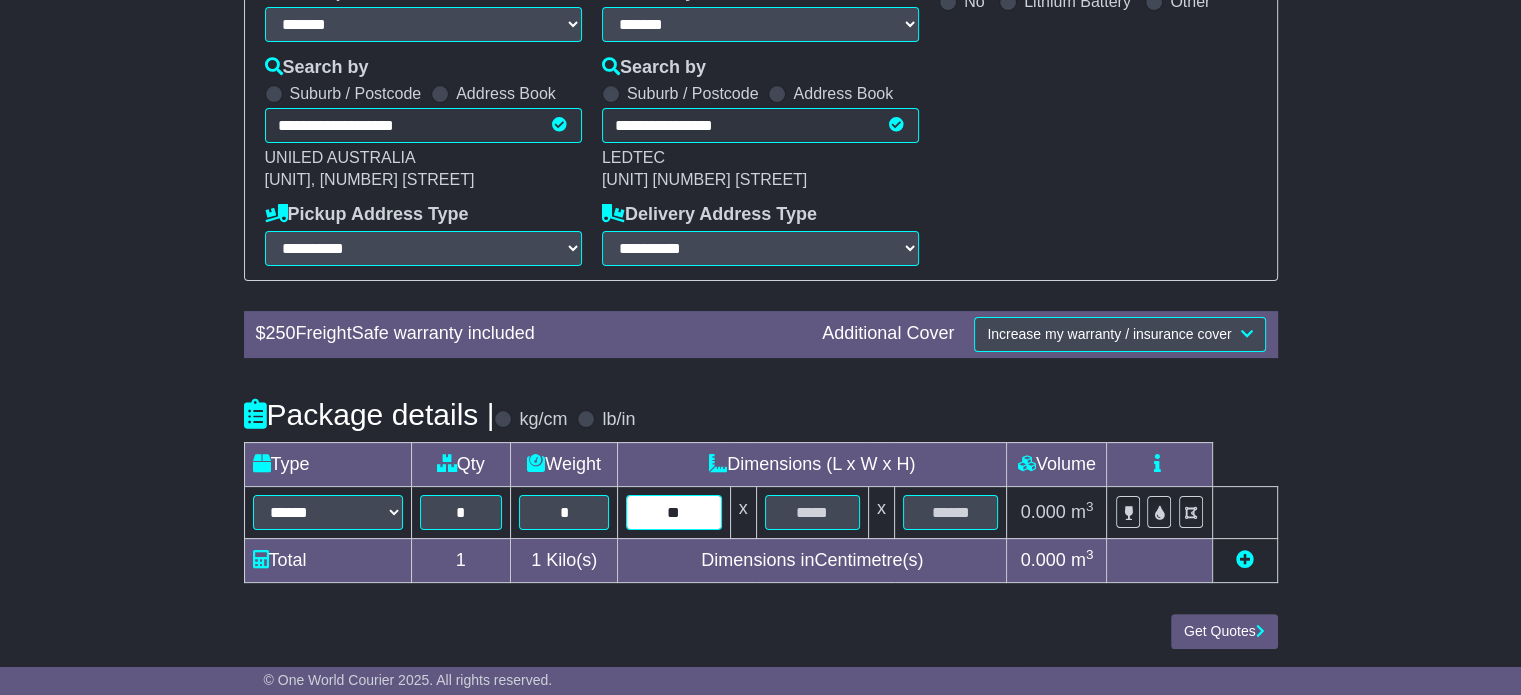 type on "**" 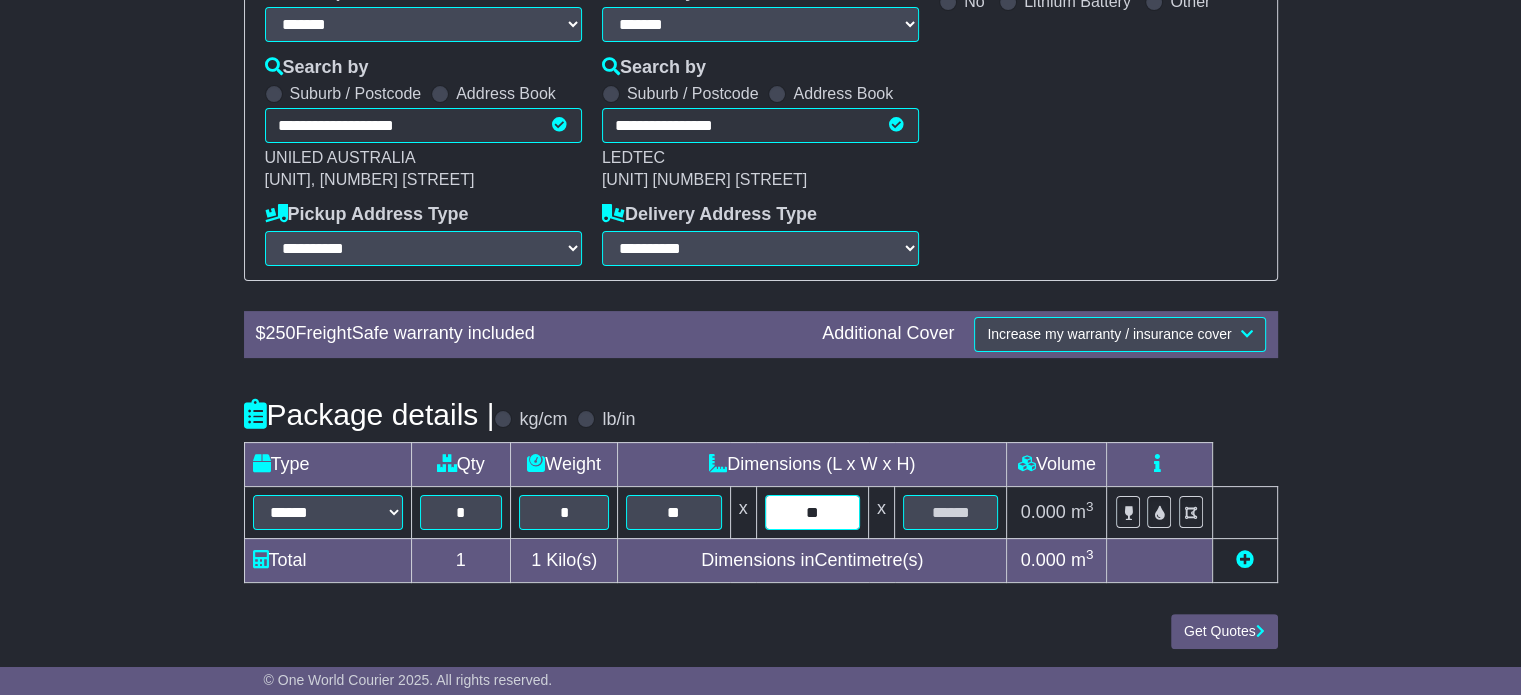 type on "**" 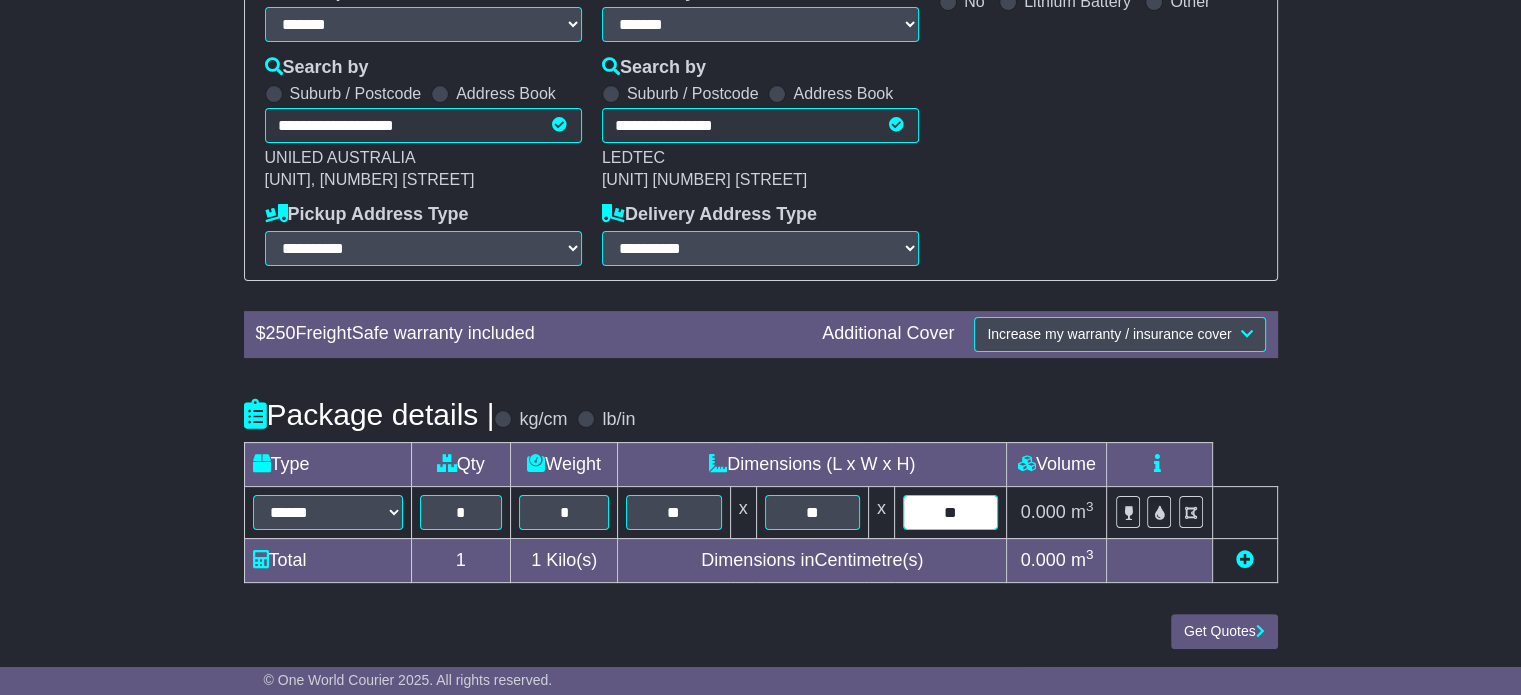 type on "**" 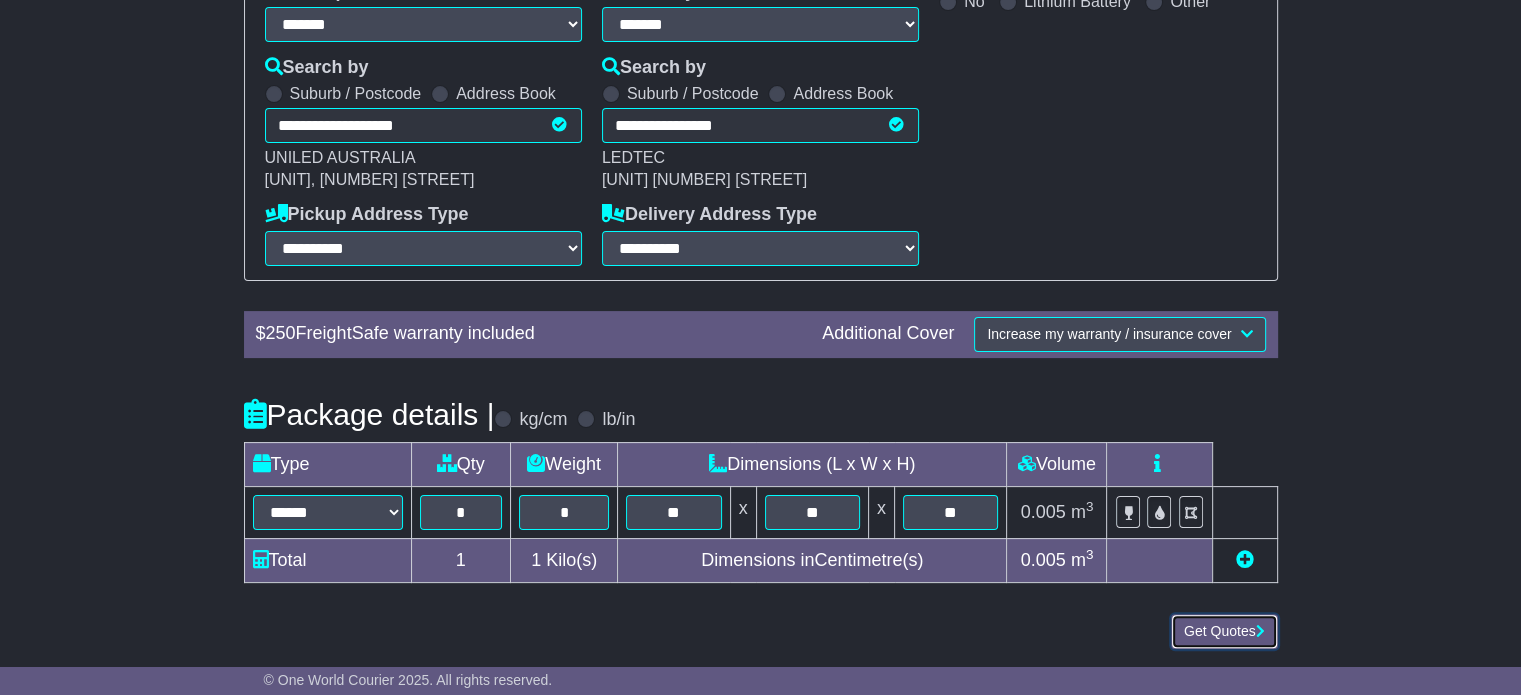 type 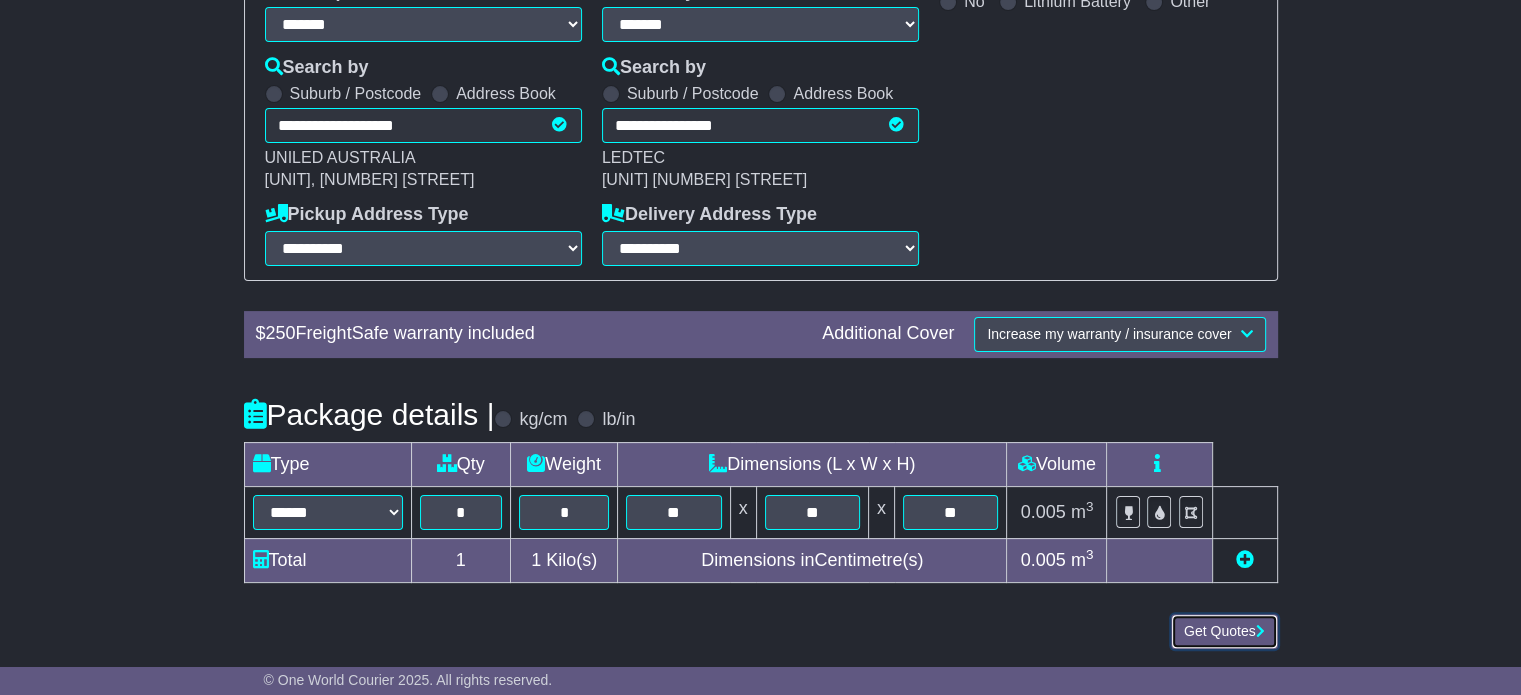 click on "Get Quotes" at bounding box center [1224, 631] 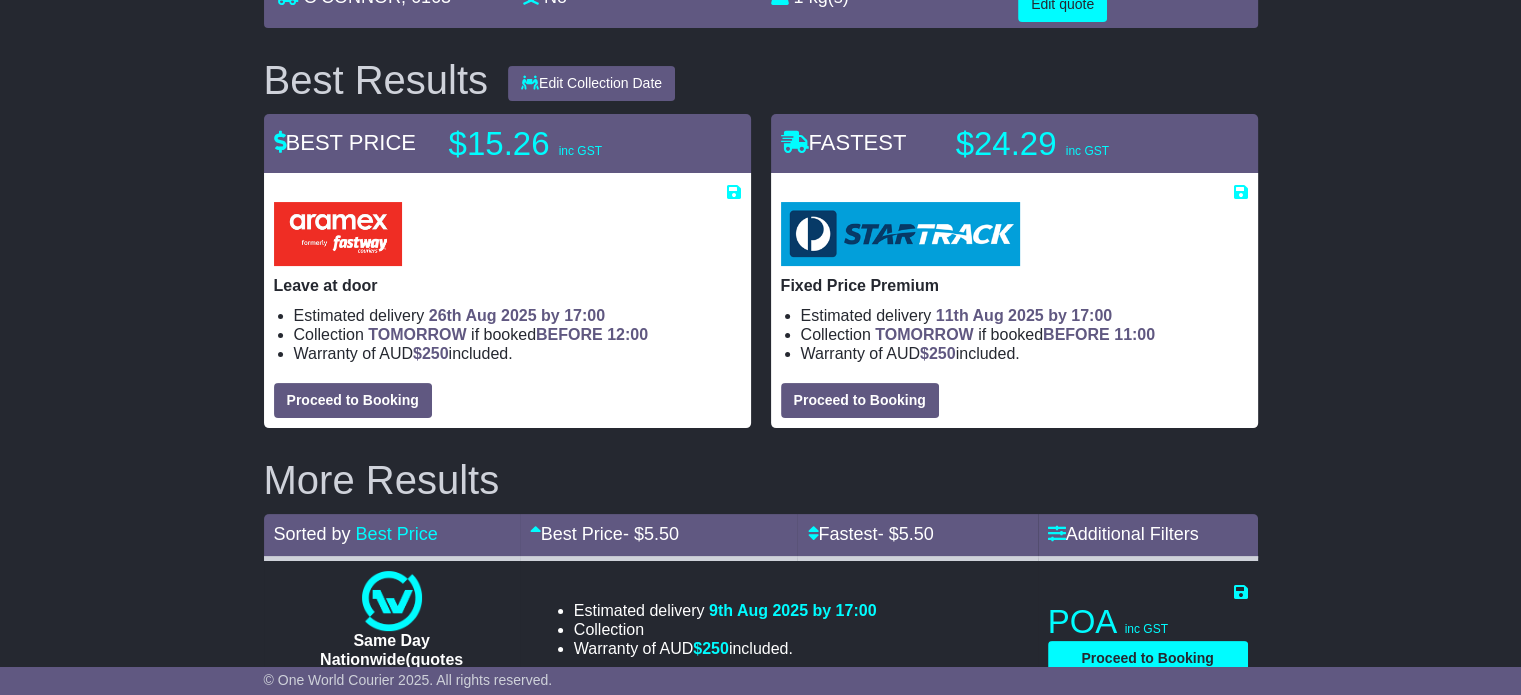 scroll, scrollTop: 300, scrollLeft: 0, axis: vertical 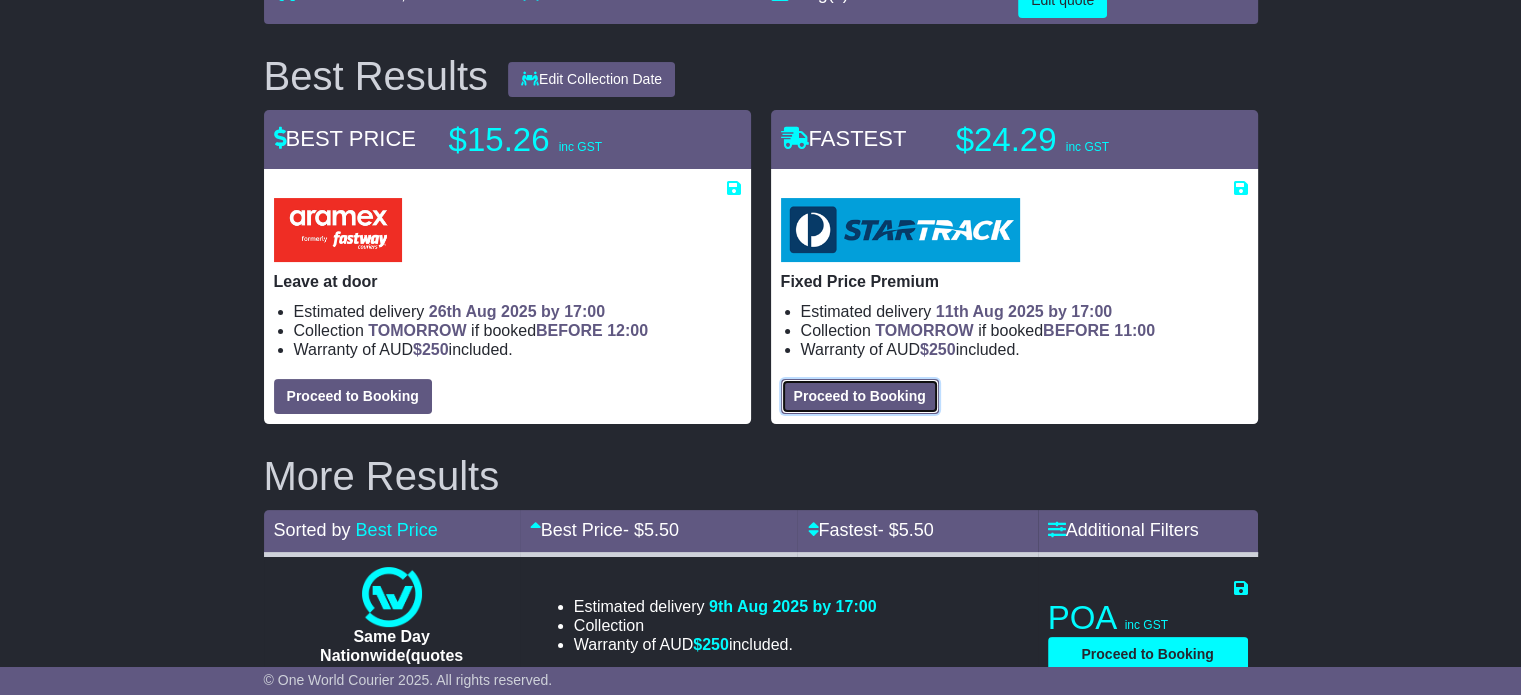 click on "Proceed to Booking" at bounding box center [860, 396] 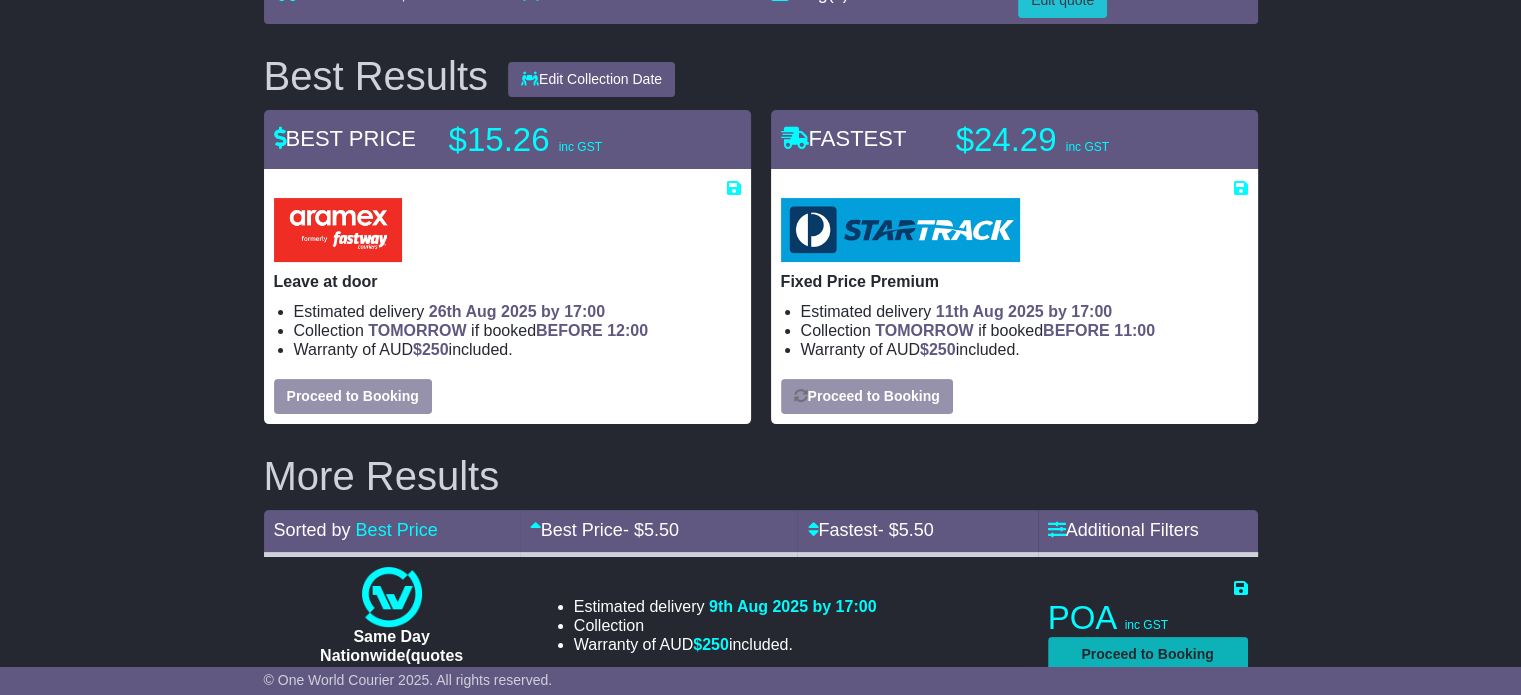 select on "****" 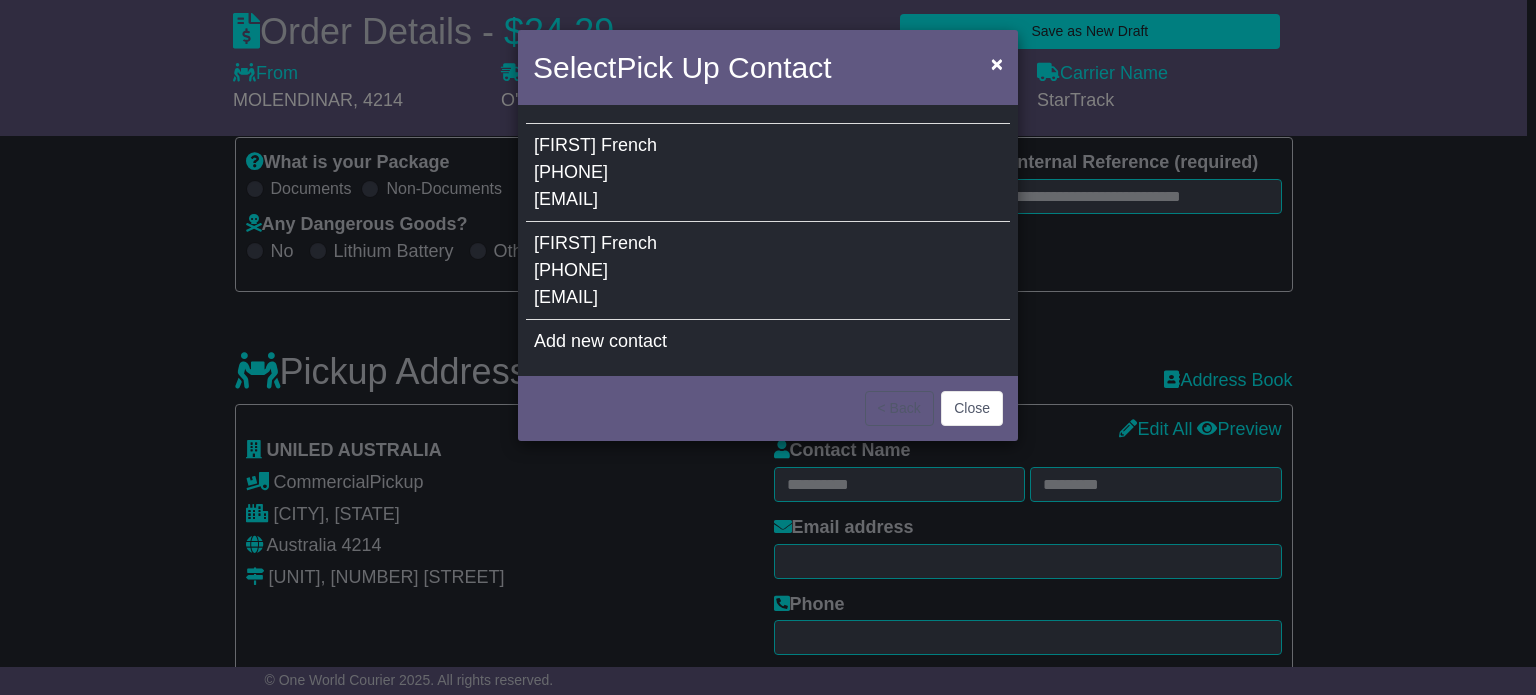 click on "0488645338" at bounding box center (571, 270) 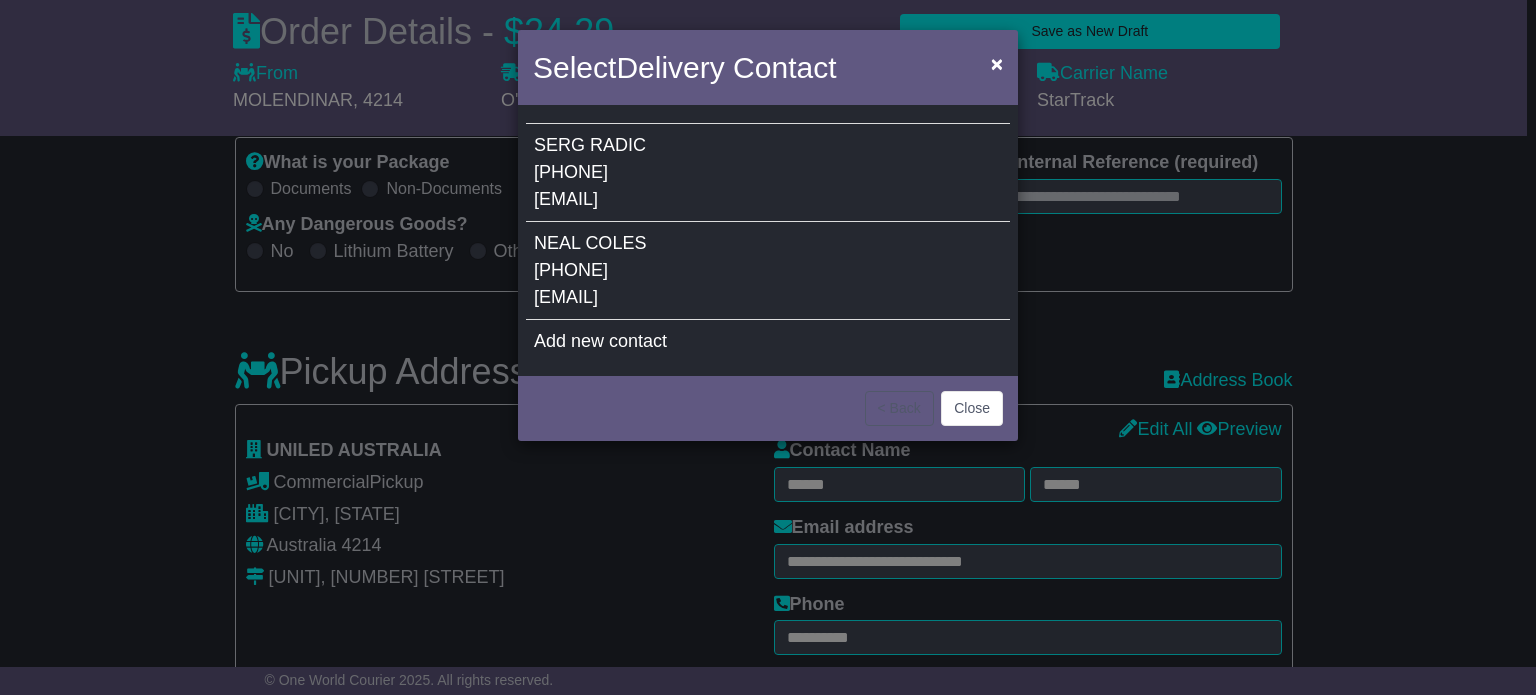 click on "08 6371 1780" at bounding box center [571, 172] 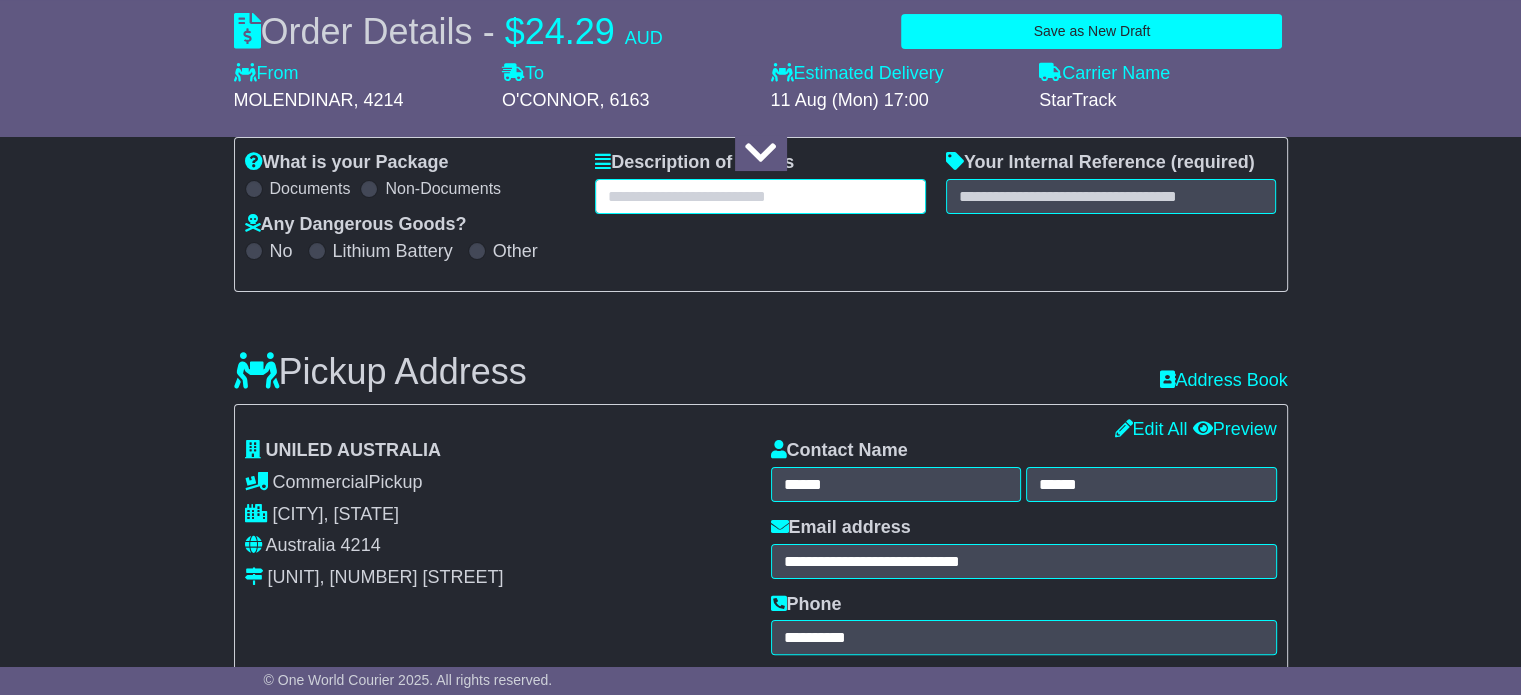 click at bounding box center (760, 196) 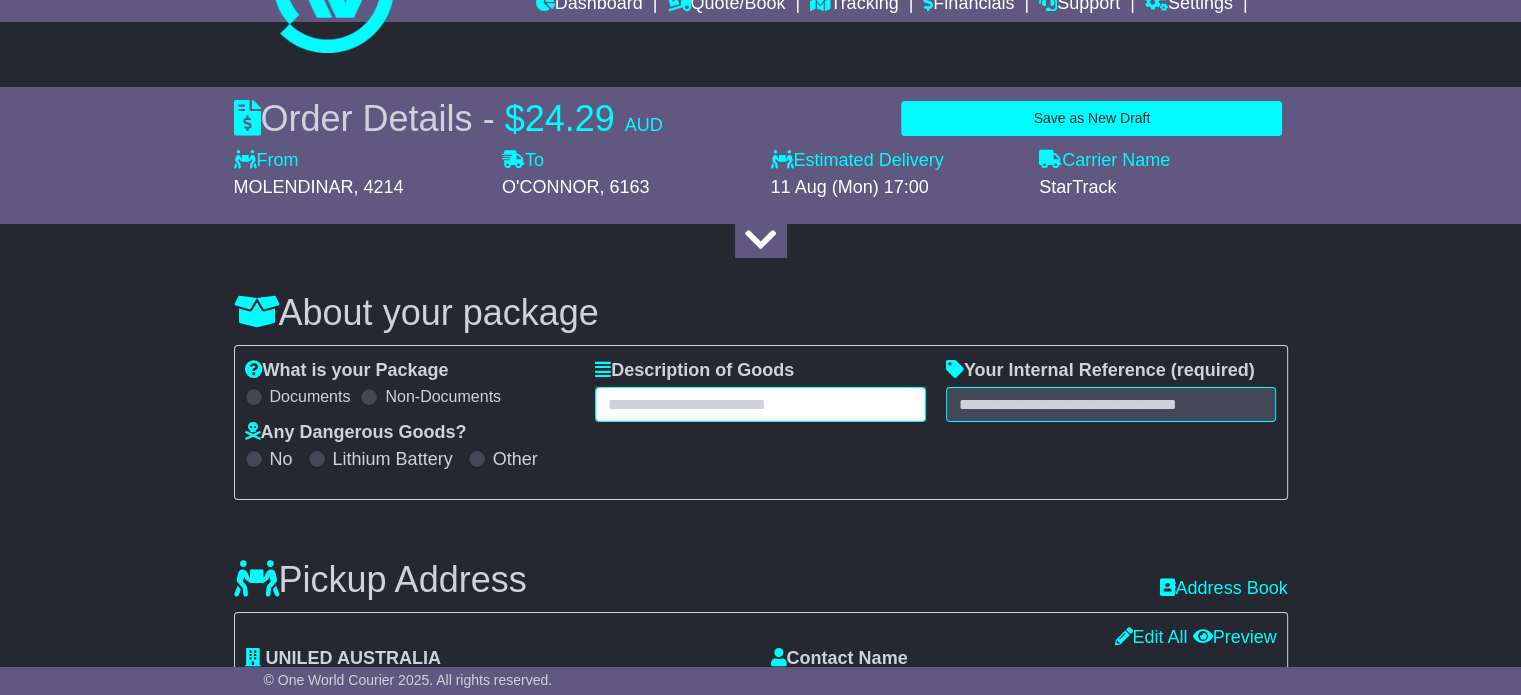 scroll, scrollTop: 300, scrollLeft: 0, axis: vertical 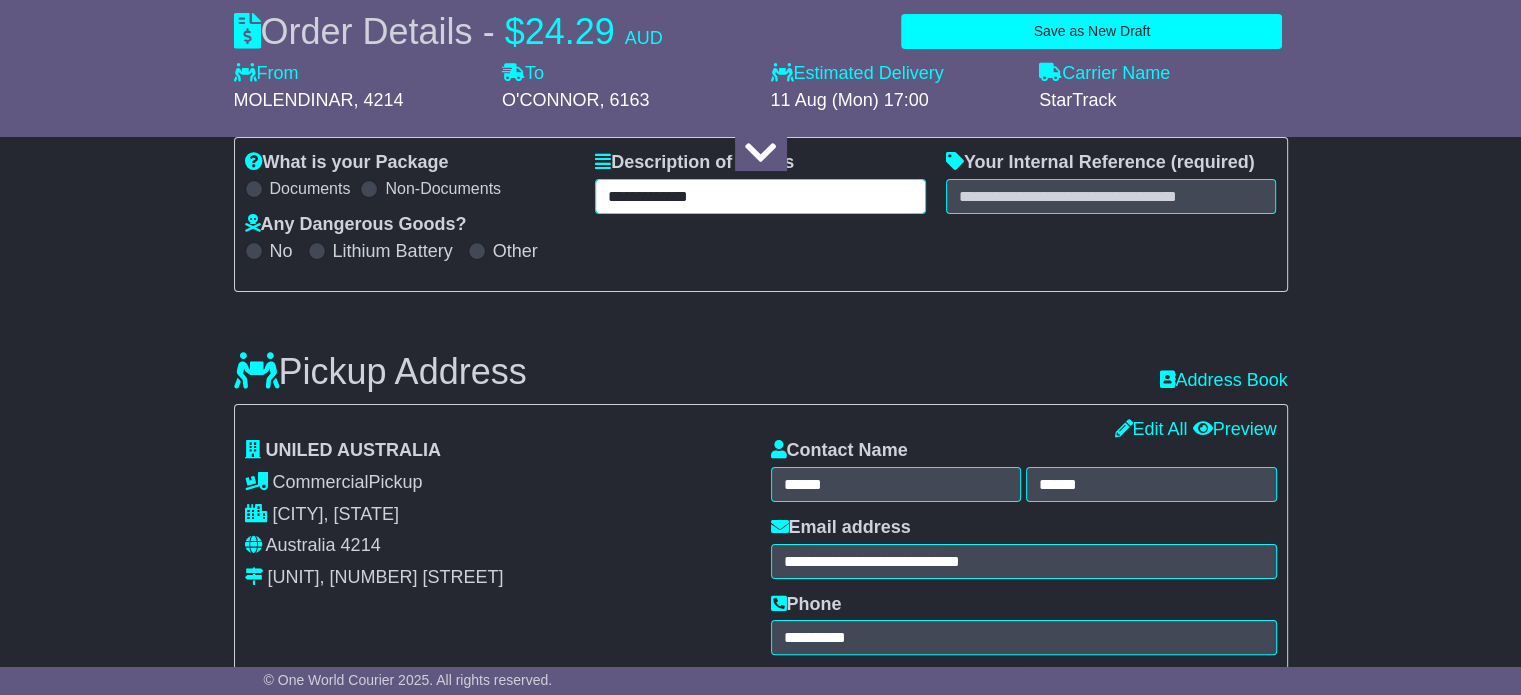type on "**********" 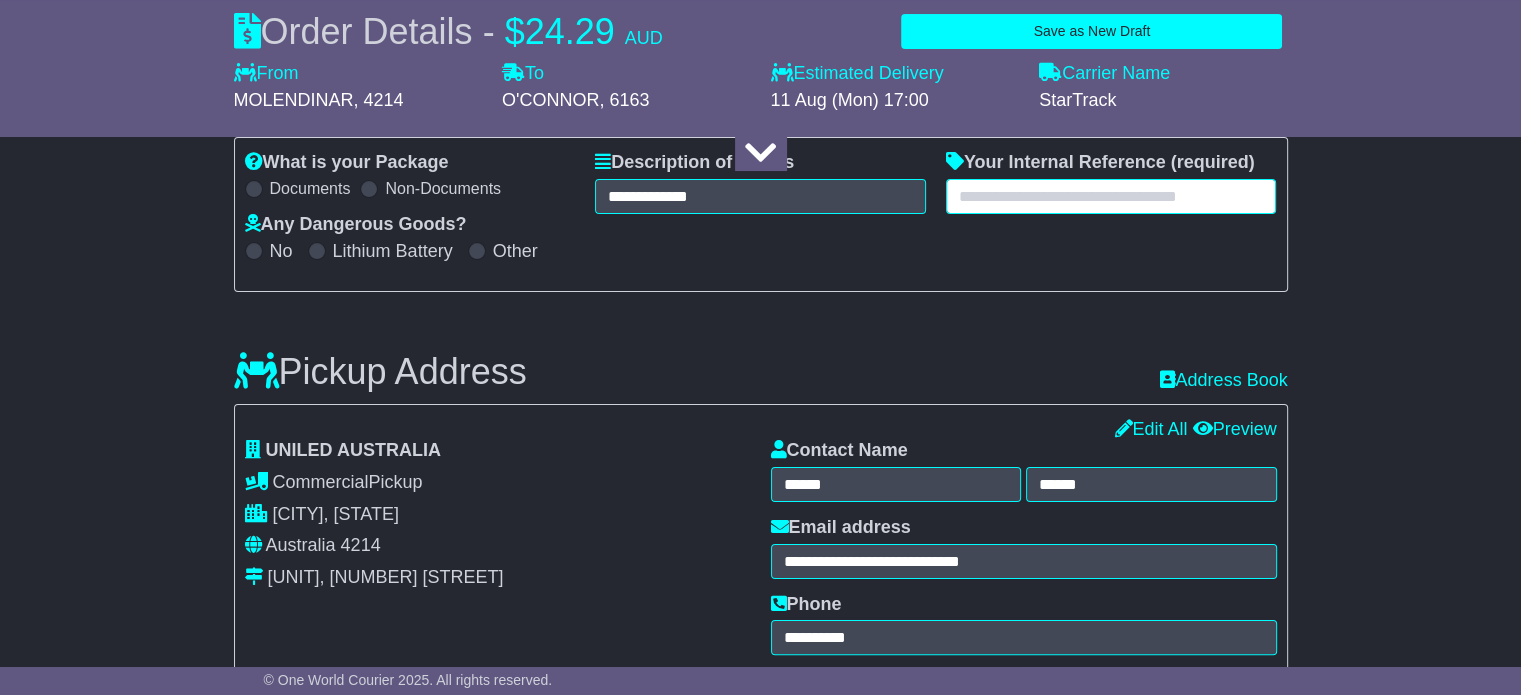 click at bounding box center [1111, 196] 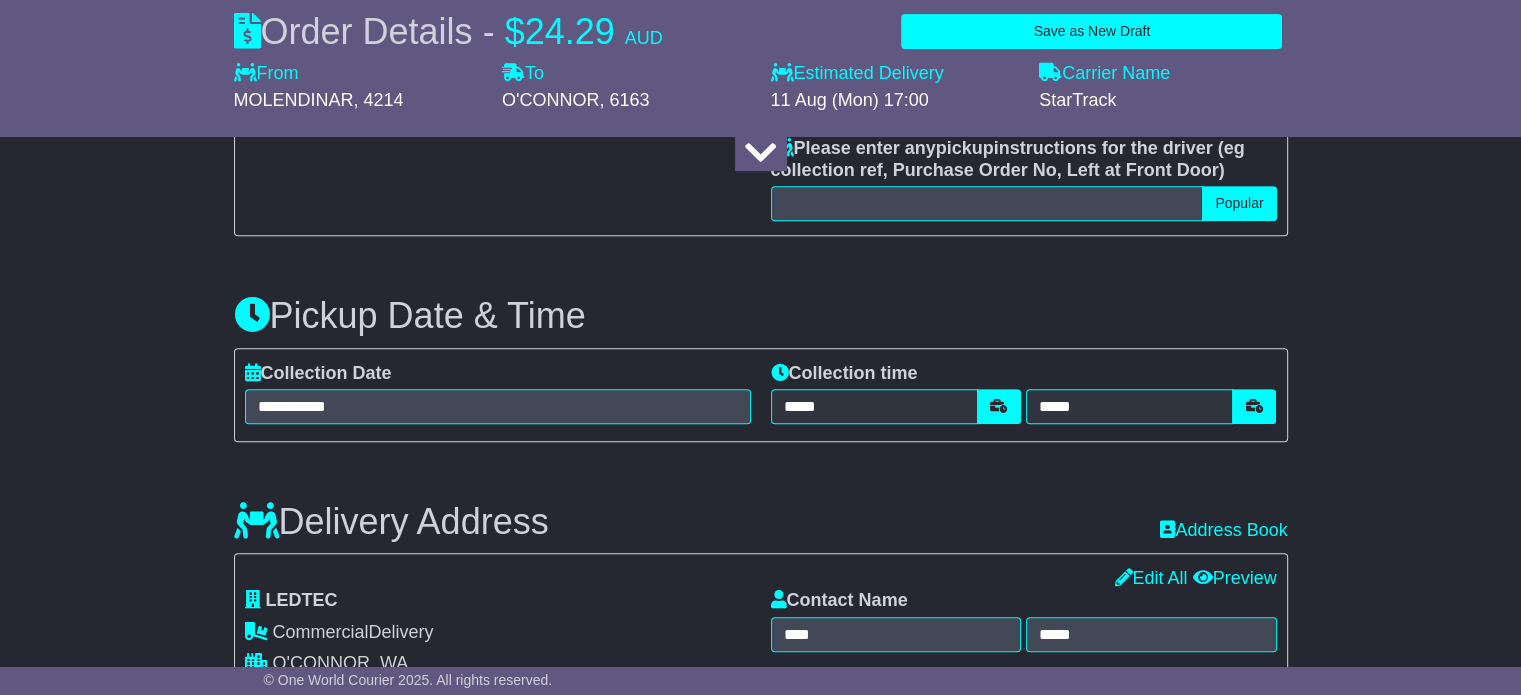 scroll, scrollTop: 900, scrollLeft: 0, axis: vertical 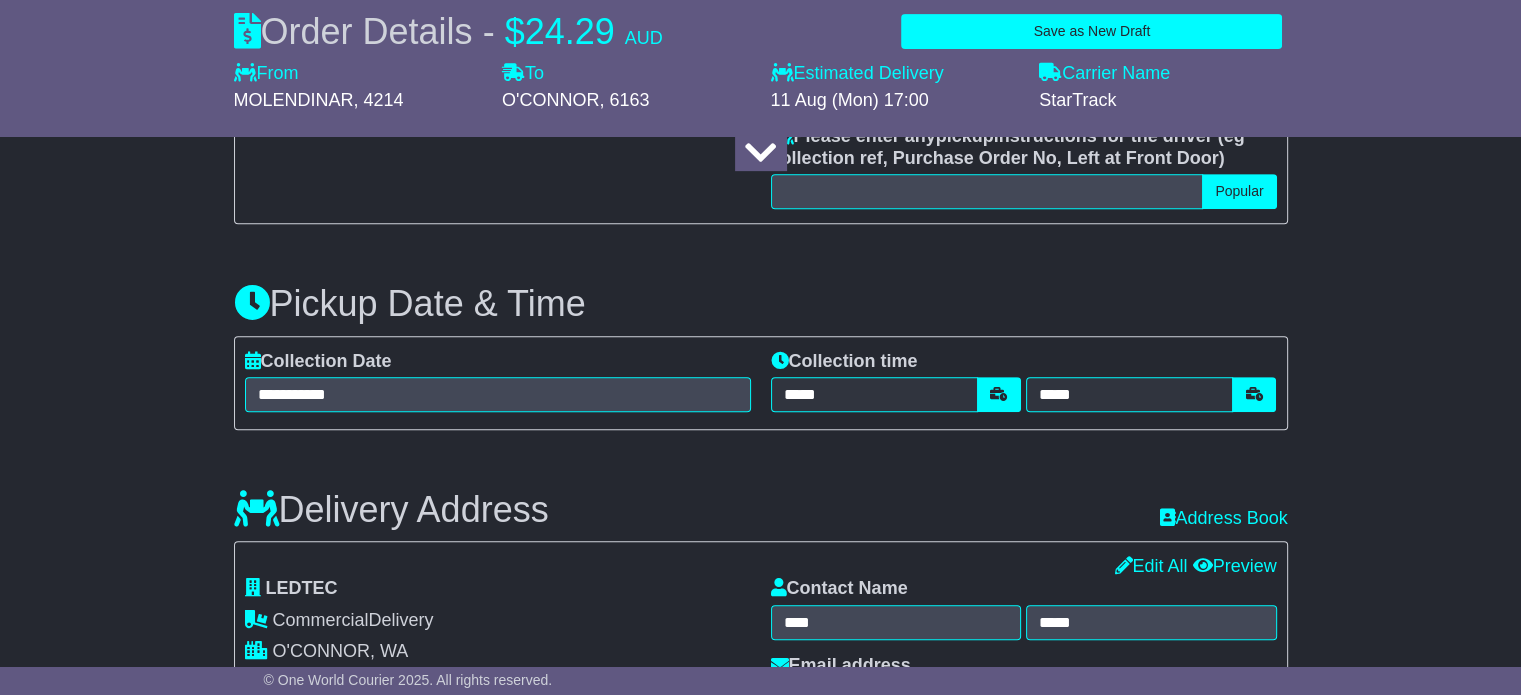 type on "*****" 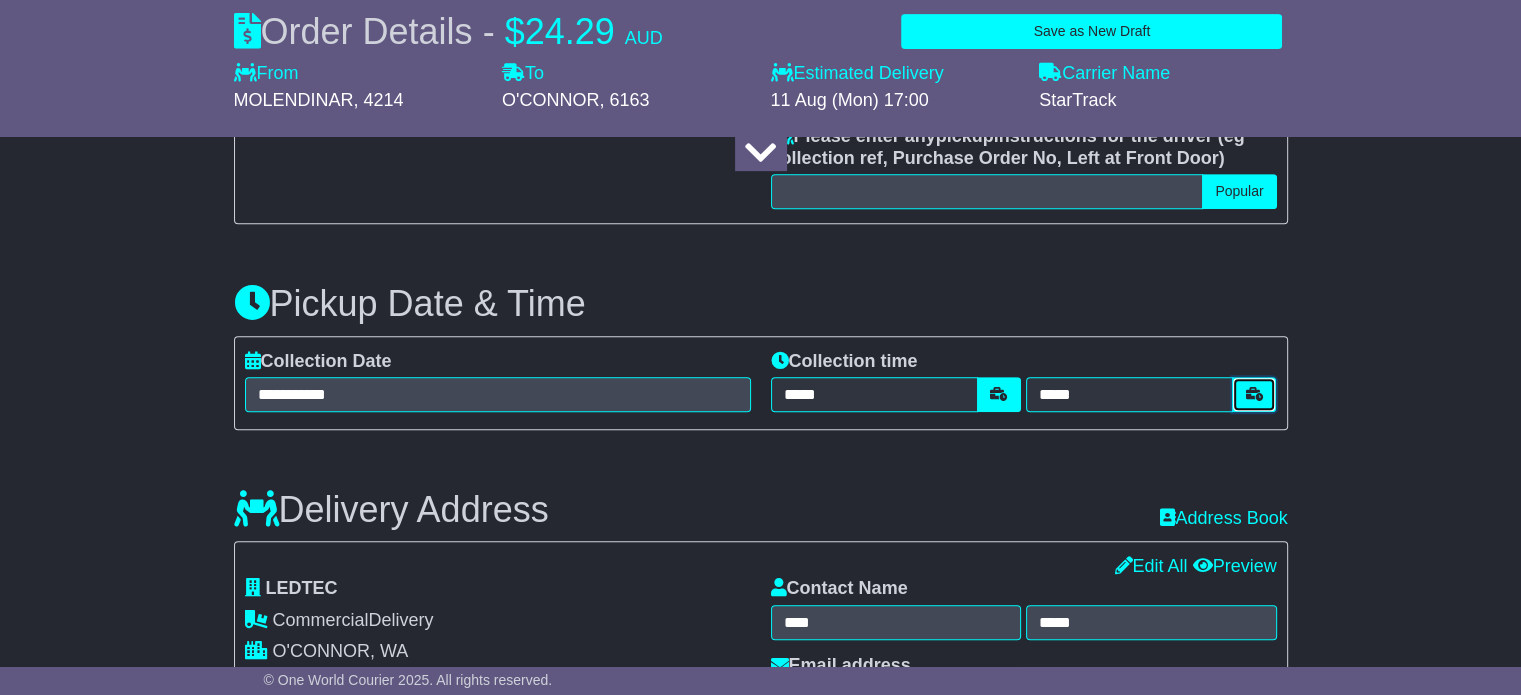 click at bounding box center (1254, 394) 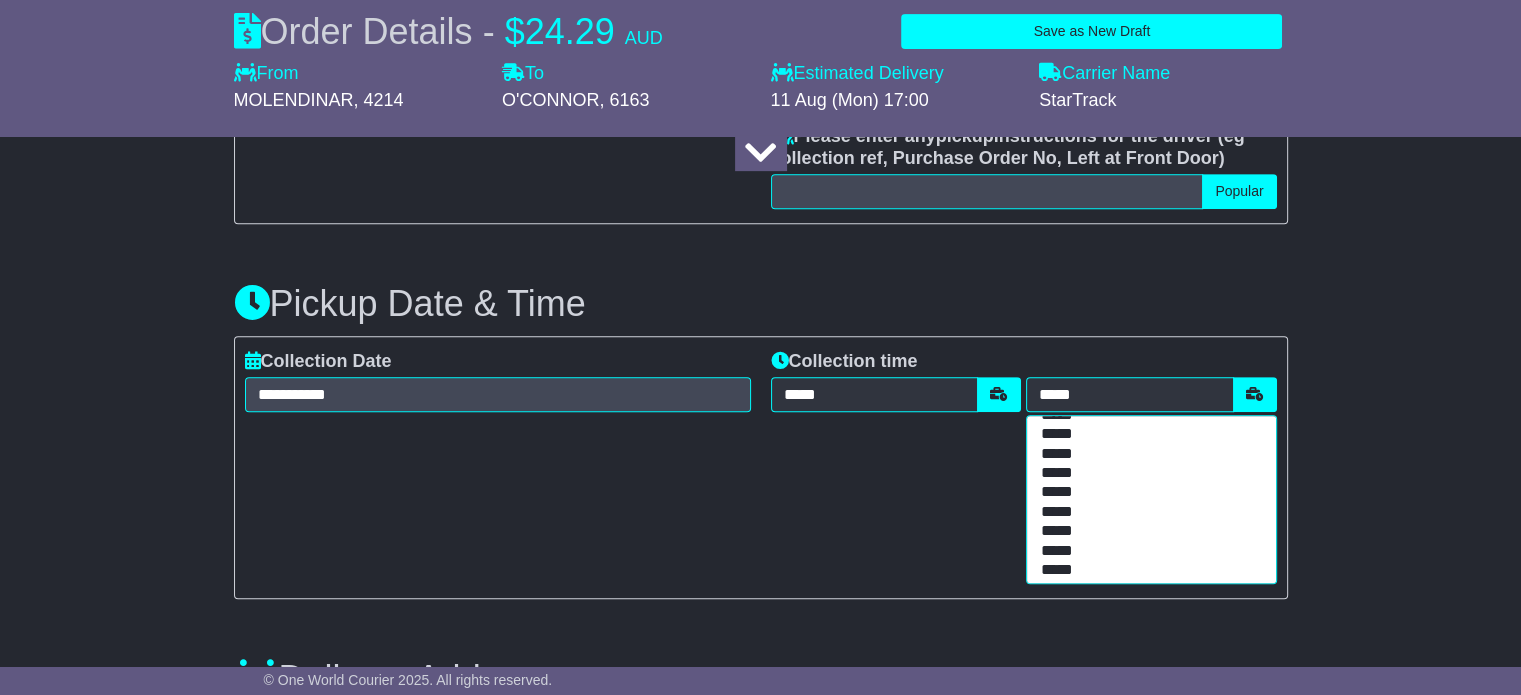 scroll, scrollTop: 400, scrollLeft: 0, axis: vertical 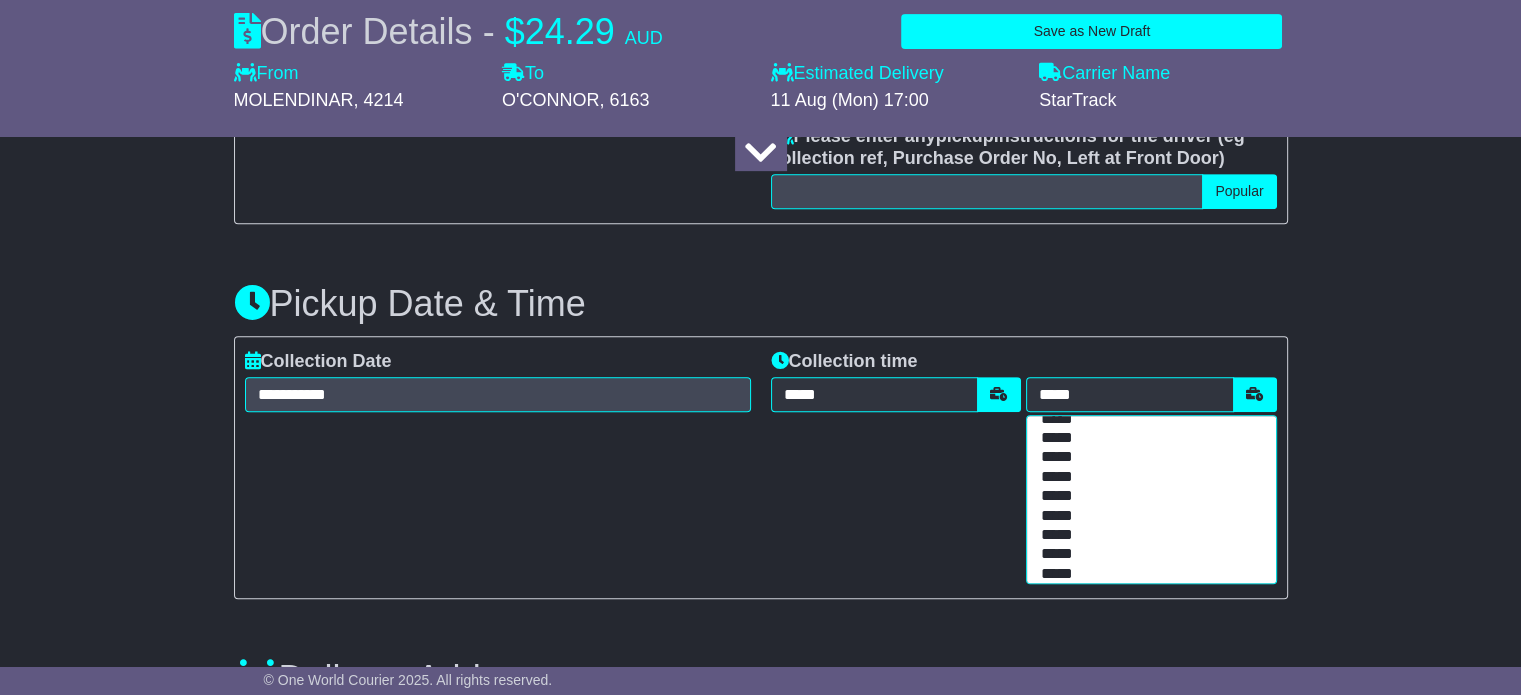click on "*****" at bounding box center (1147, 516) 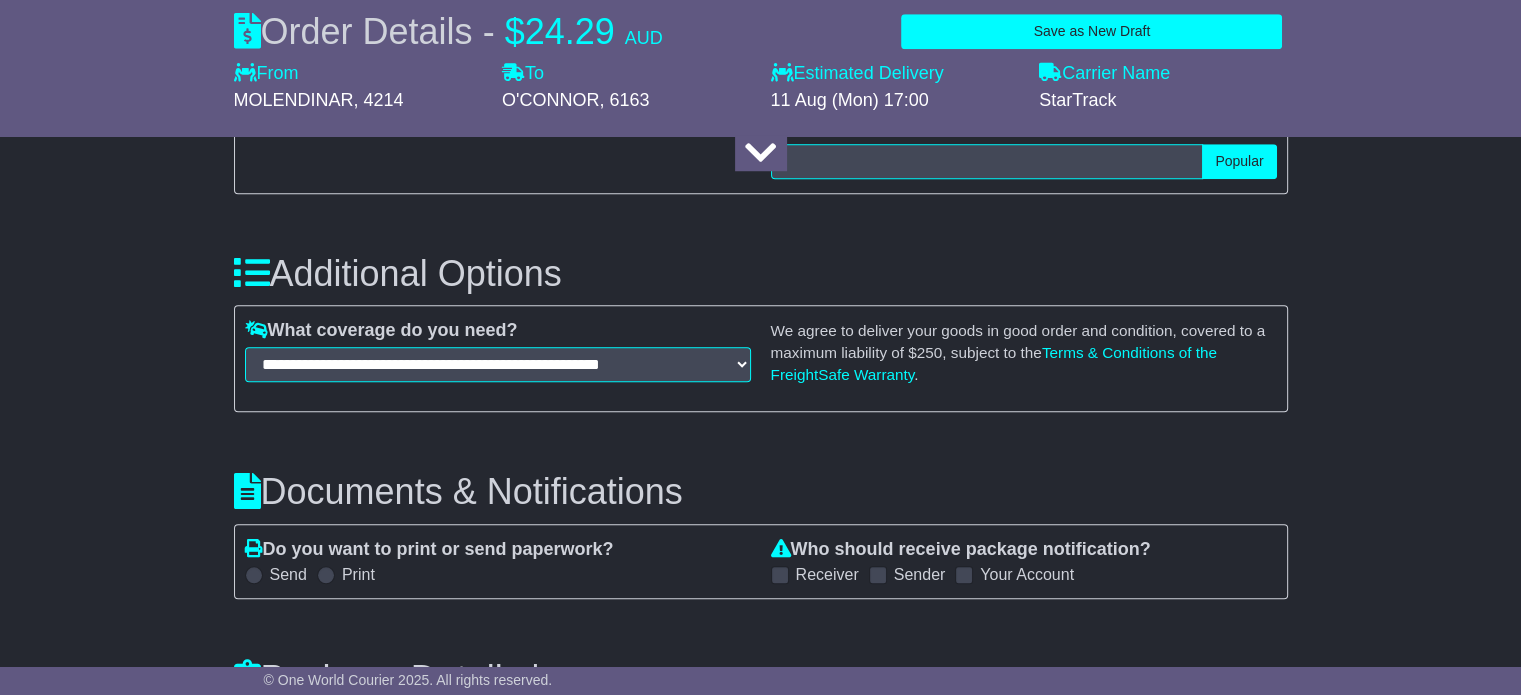 scroll, scrollTop: 1800, scrollLeft: 0, axis: vertical 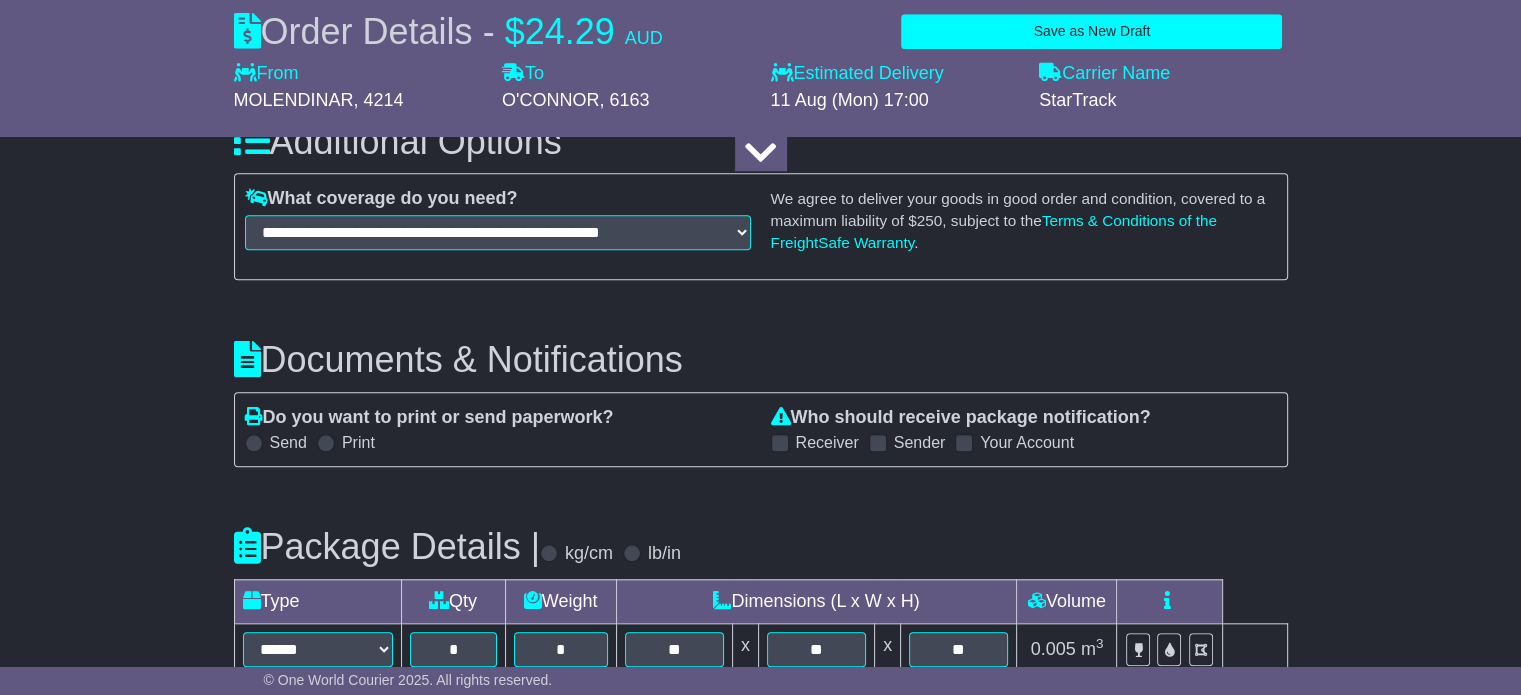 click at bounding box center (878, 443) 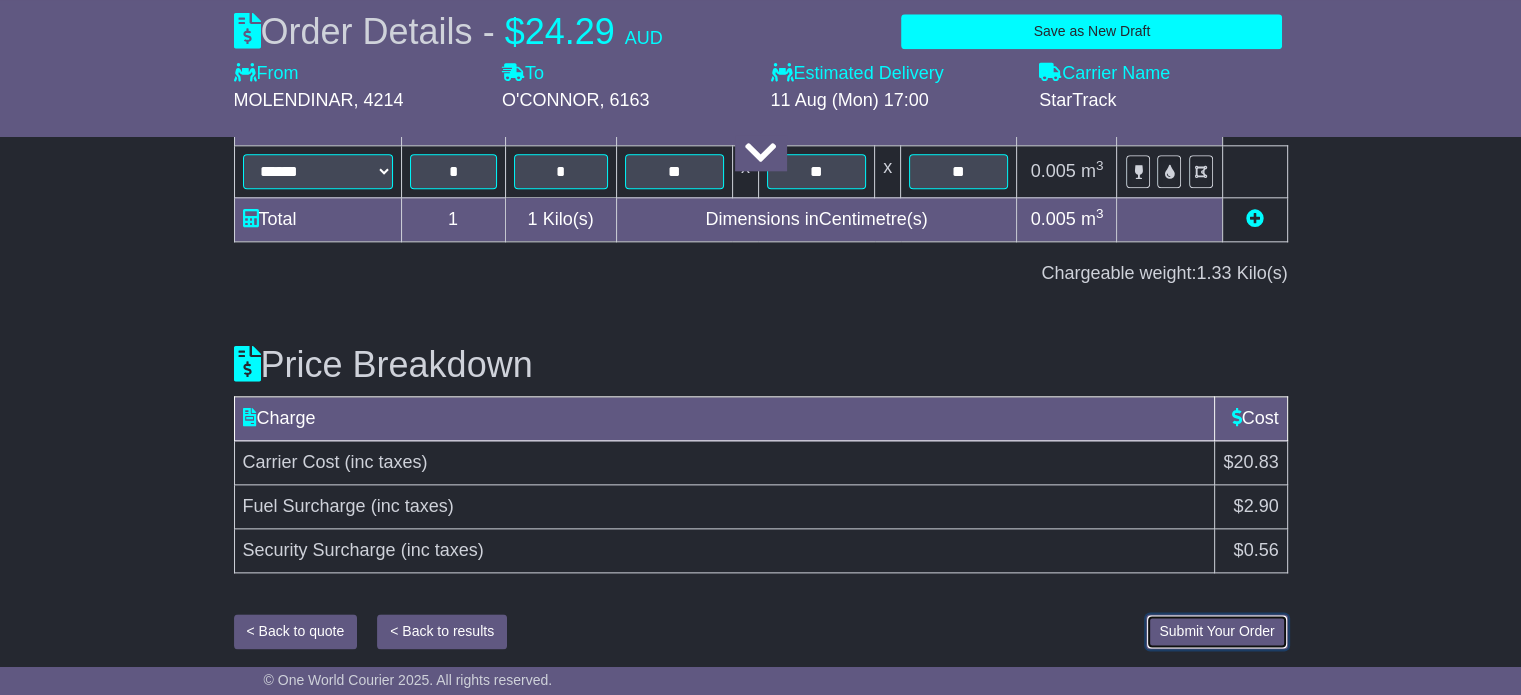click on "Submit Your Order" at bounding box center (1216, 631) 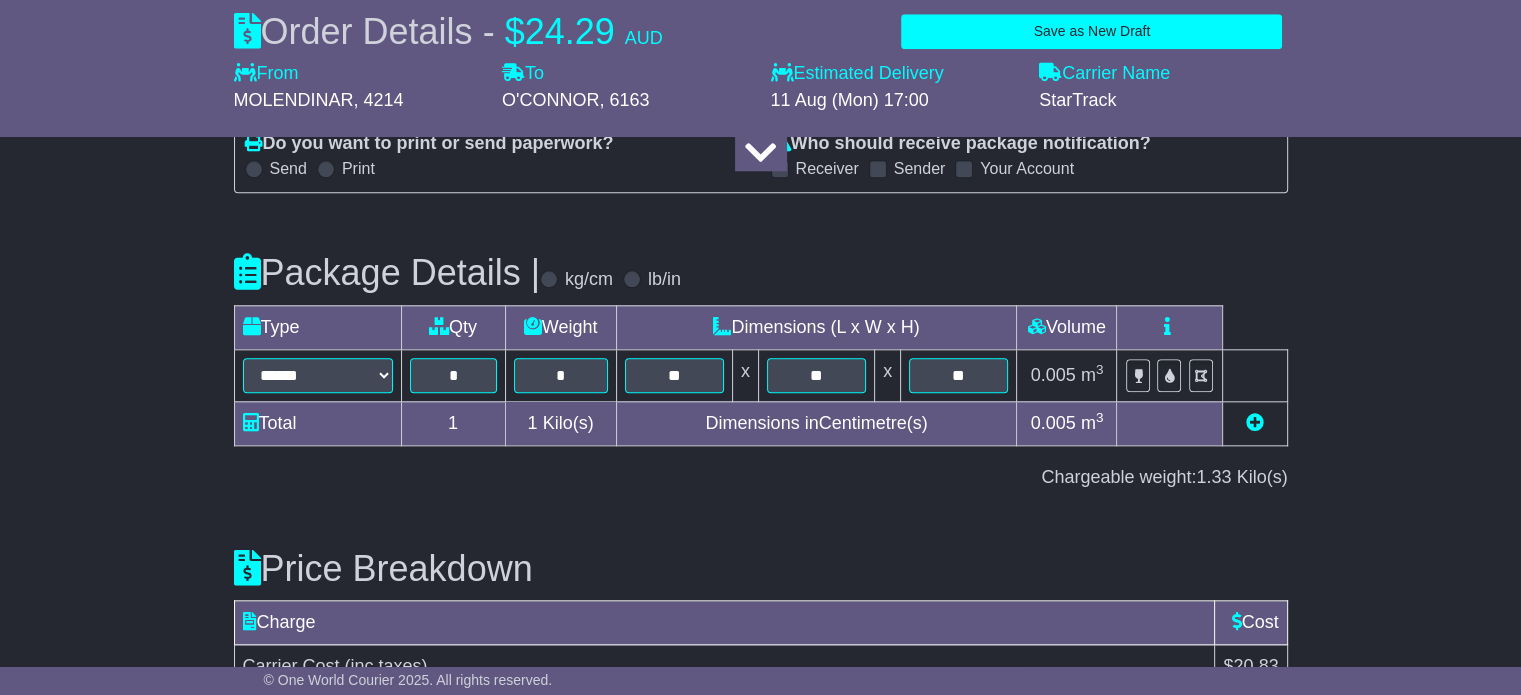 scroll, scrollTop: 2278, scrollLeft: 0, axis: vertical 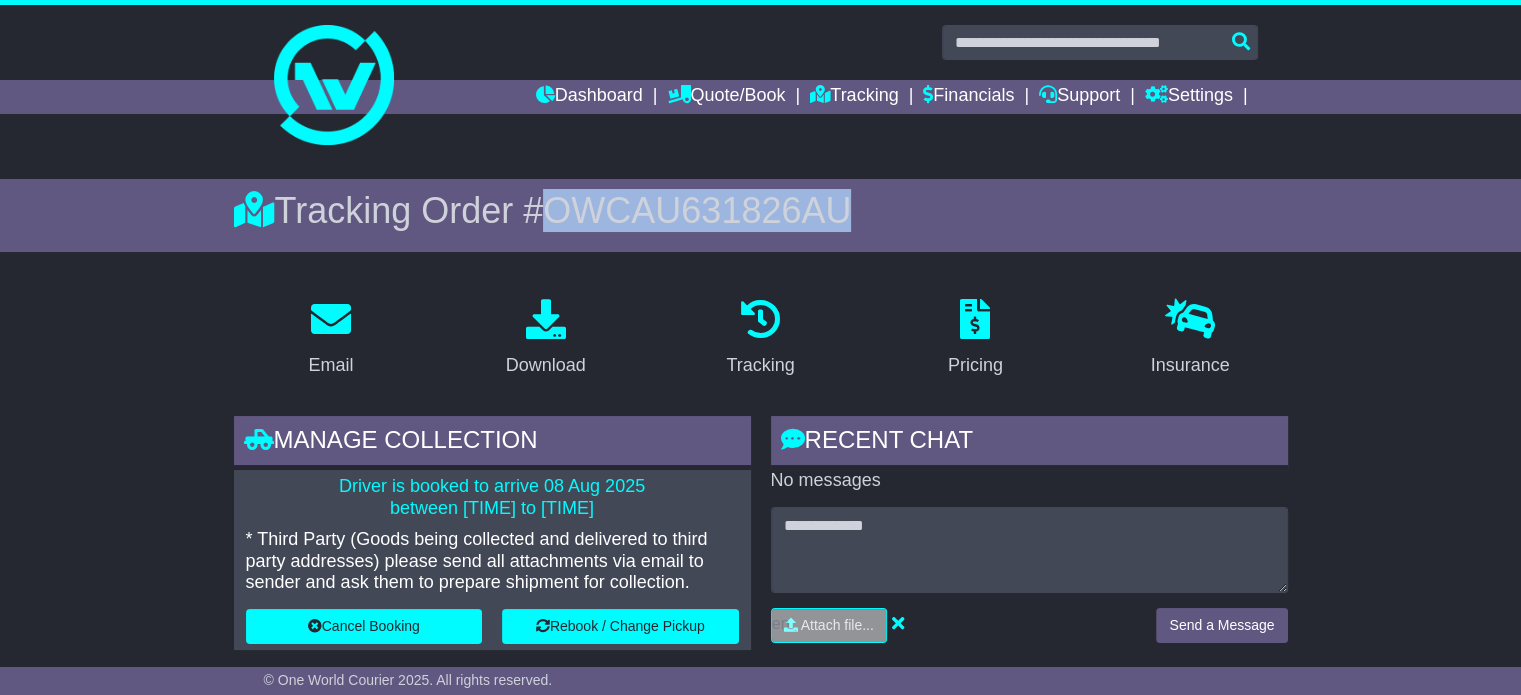 drag, startPoint x: 861, startPoint y: 207, endPoint x: 552, endPoint y: 205, distance: 309.00647 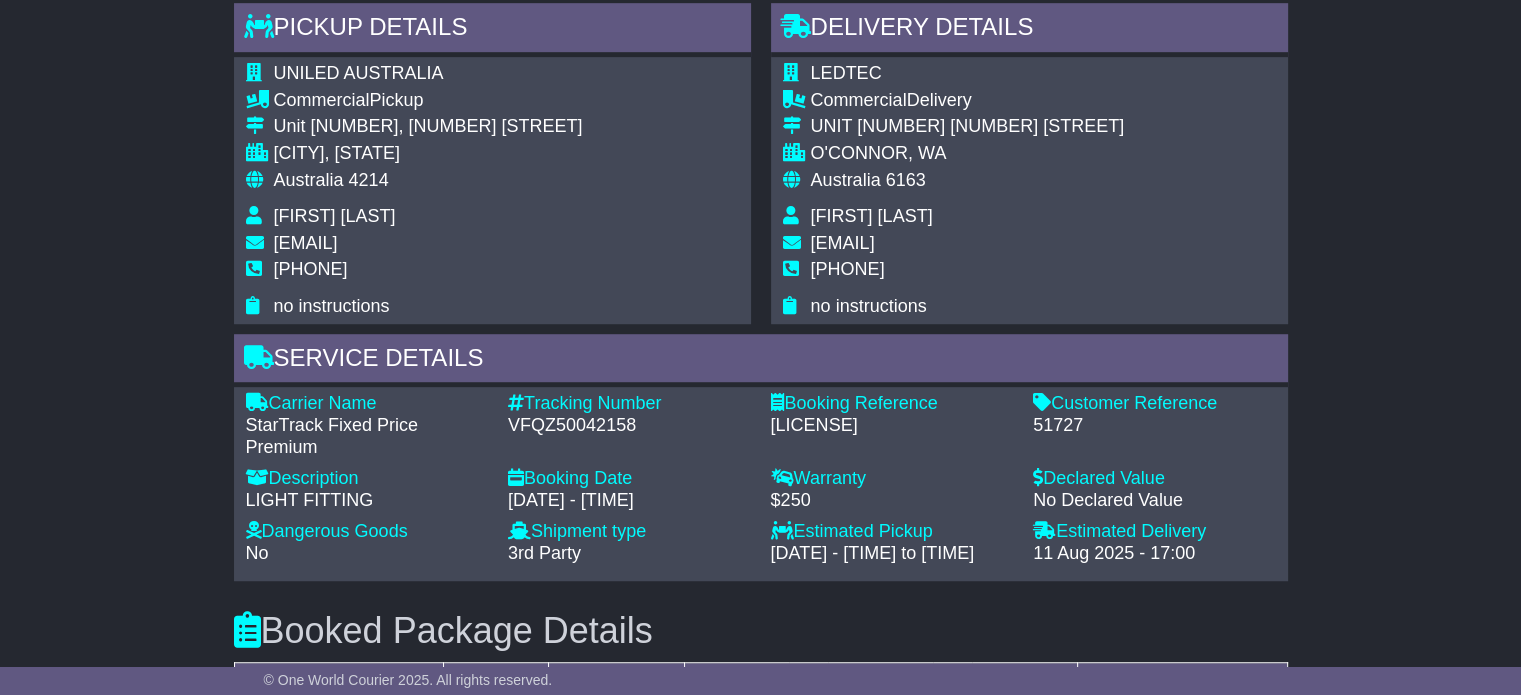 scroll, scrollTop: 1300, scrollLeft: 0, axis: vertical 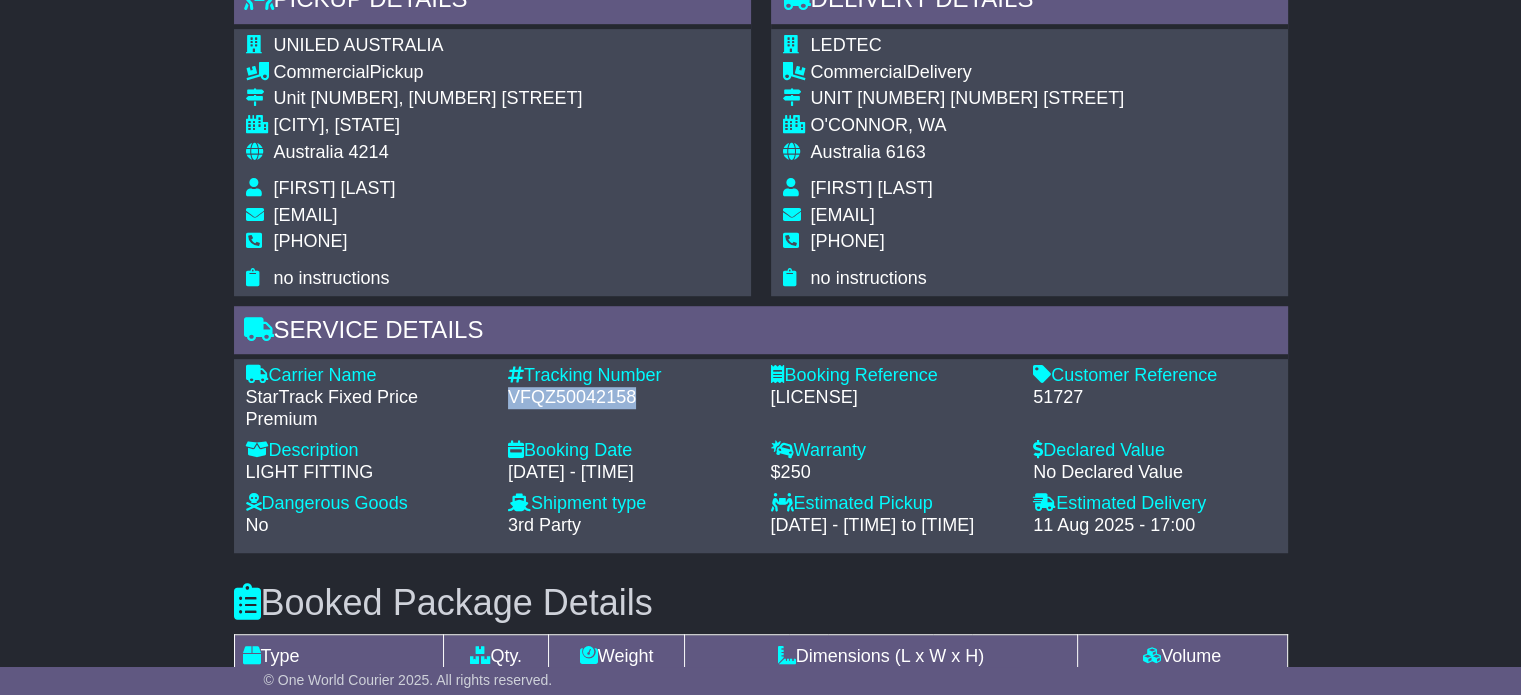 drag, startPoint x: 636, startPoint y: 394, endPoint x: 498, endPoint y: 398, distance: 138.05795 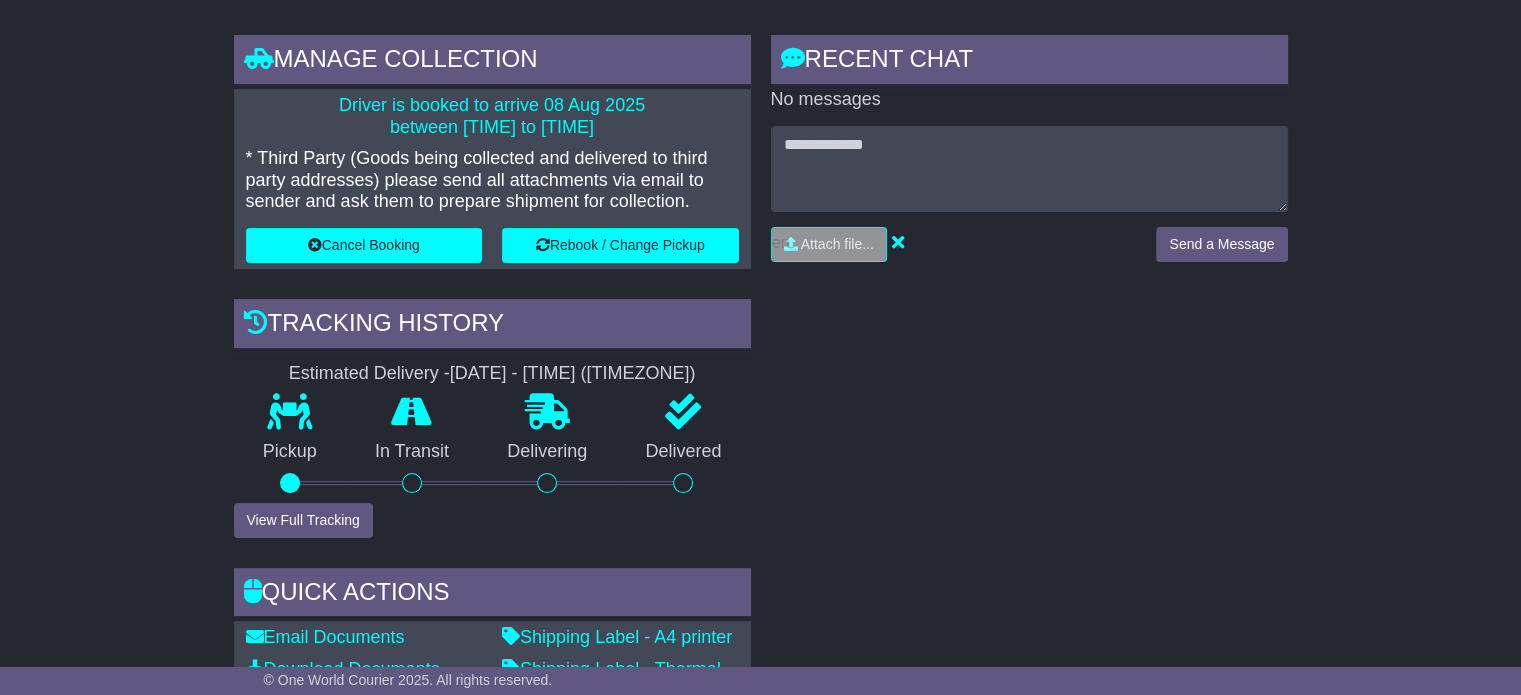 scroll, scrollTop: 0, scrollLeft: 0, axis: both 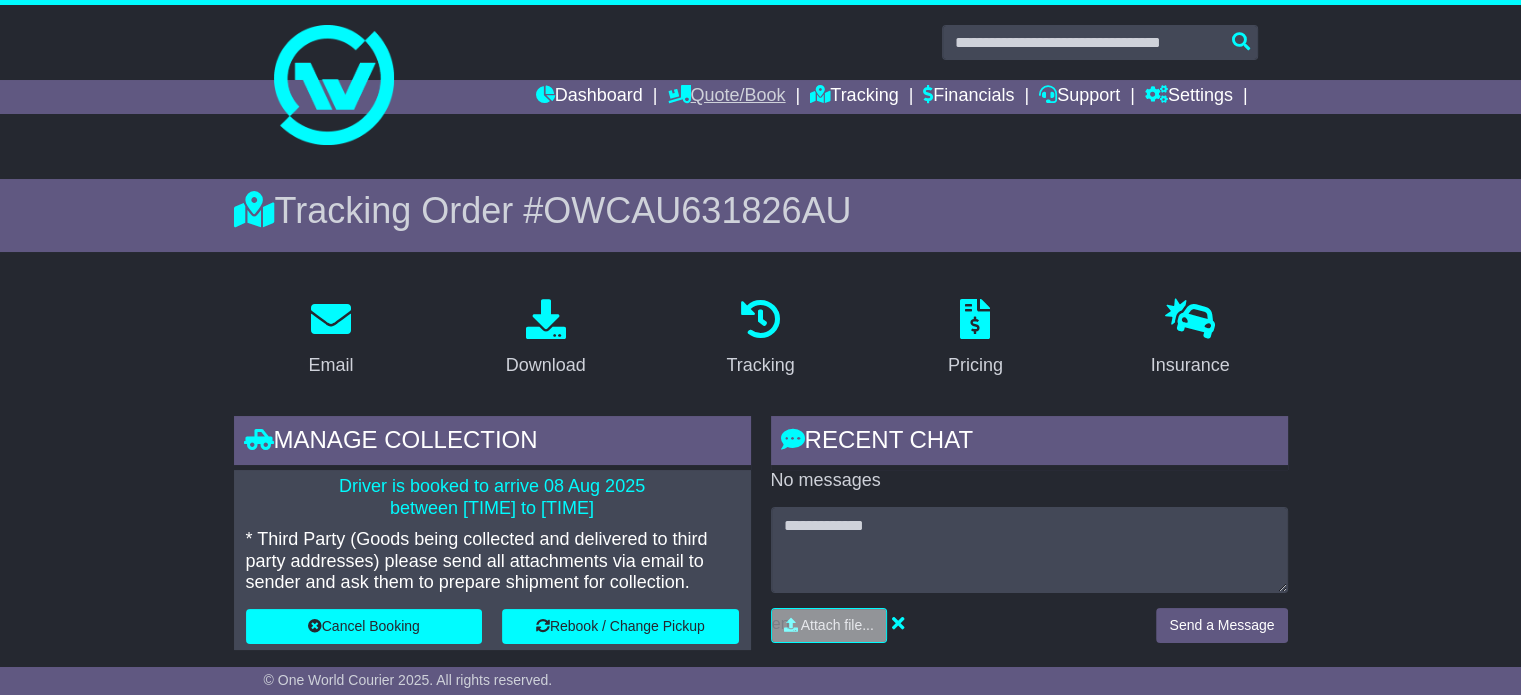 click on "Quote/Book" at bounding box center (726, 97) 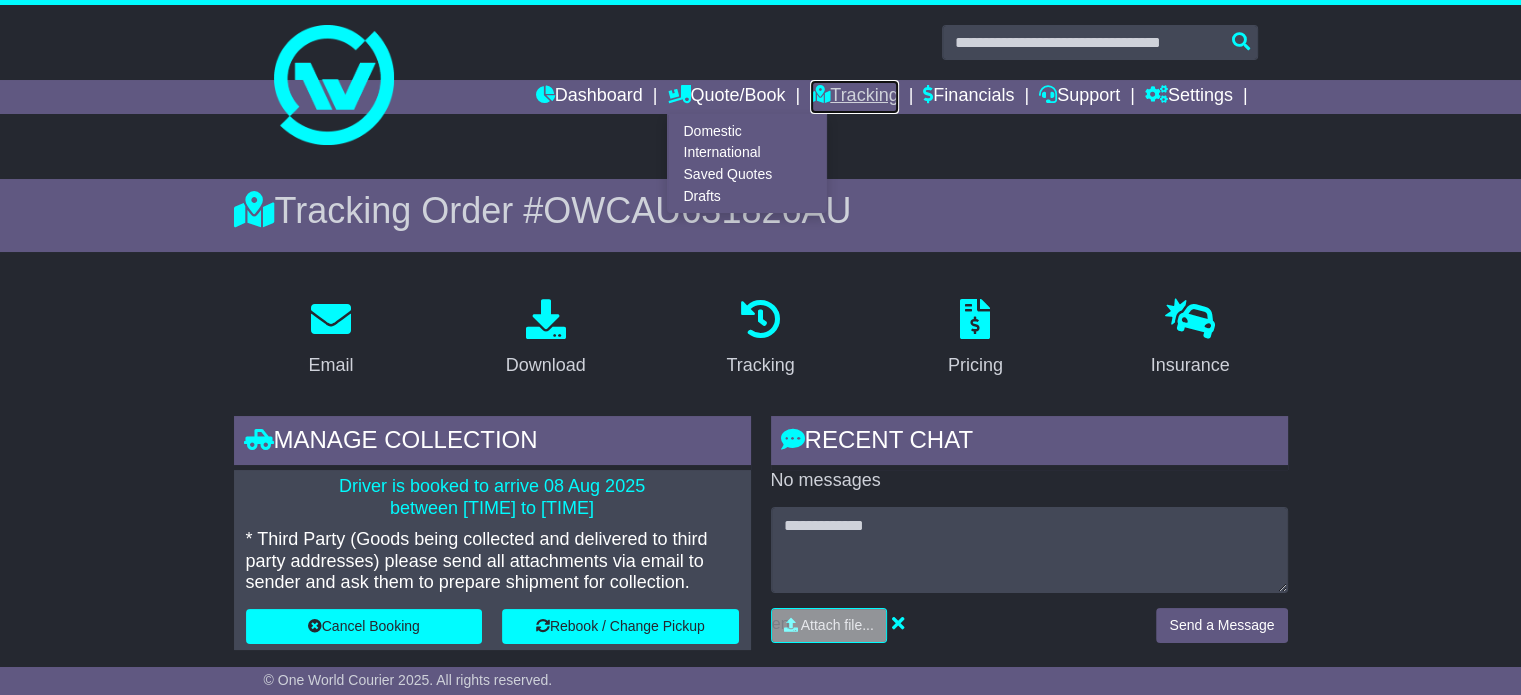 click on "Tracking" at bounding box center [854, 97] 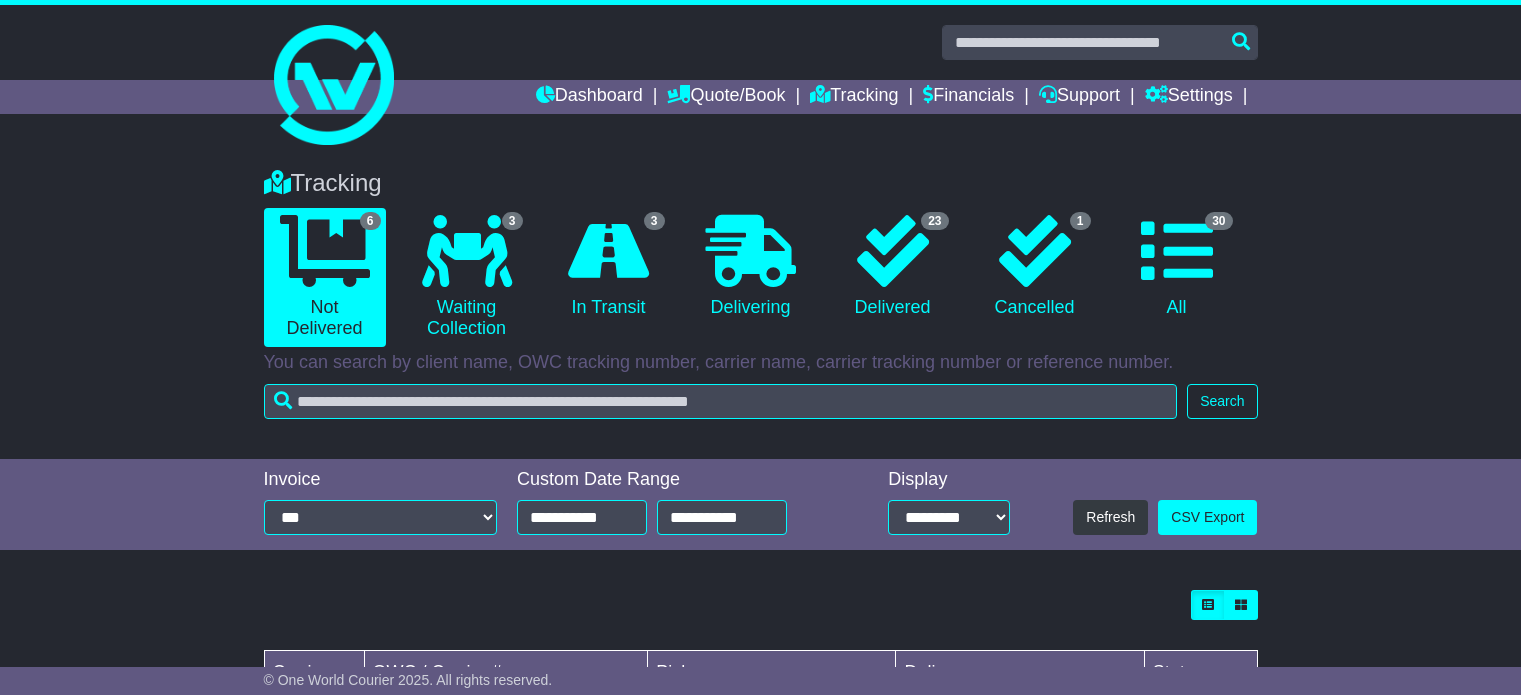 scroll, scrollTop: 0, scrollLeft: 0, axis: both 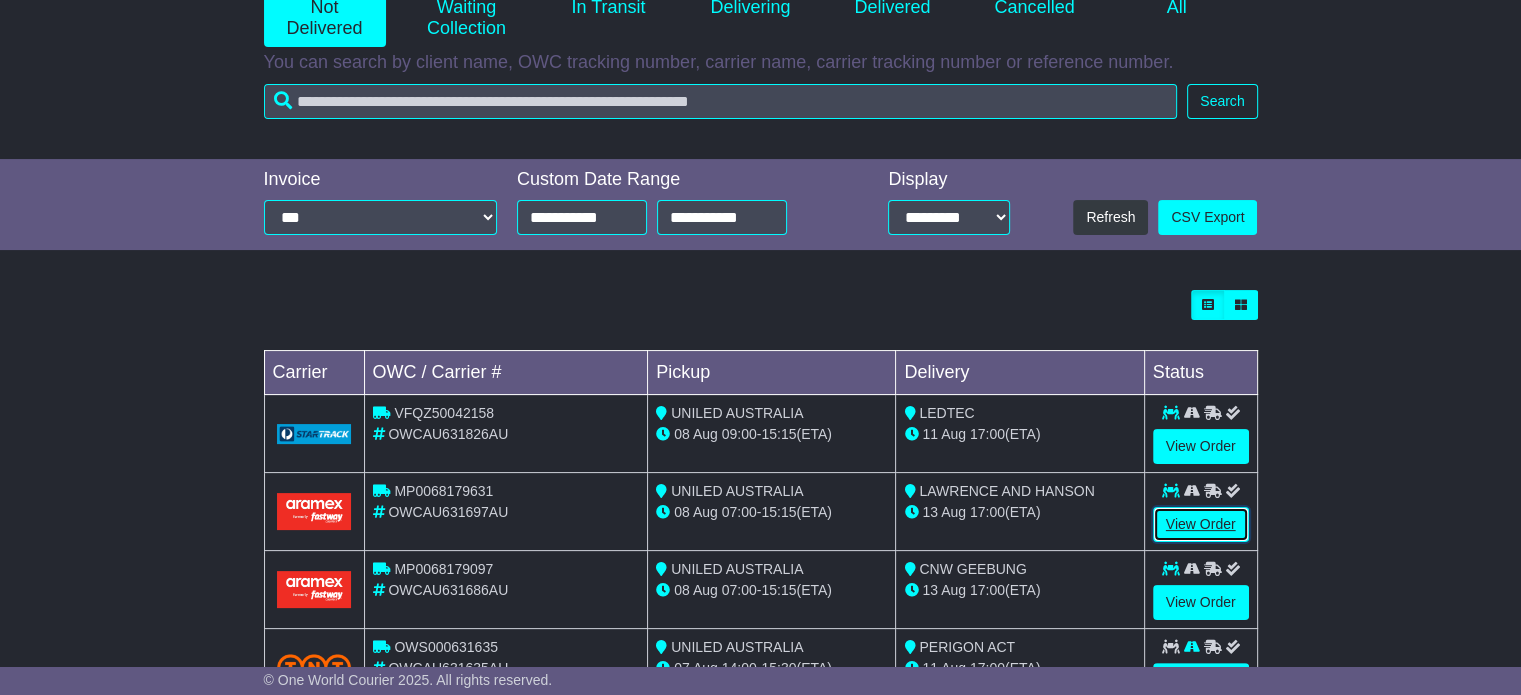 click on "View Order" at bounding box center (1201, 524) 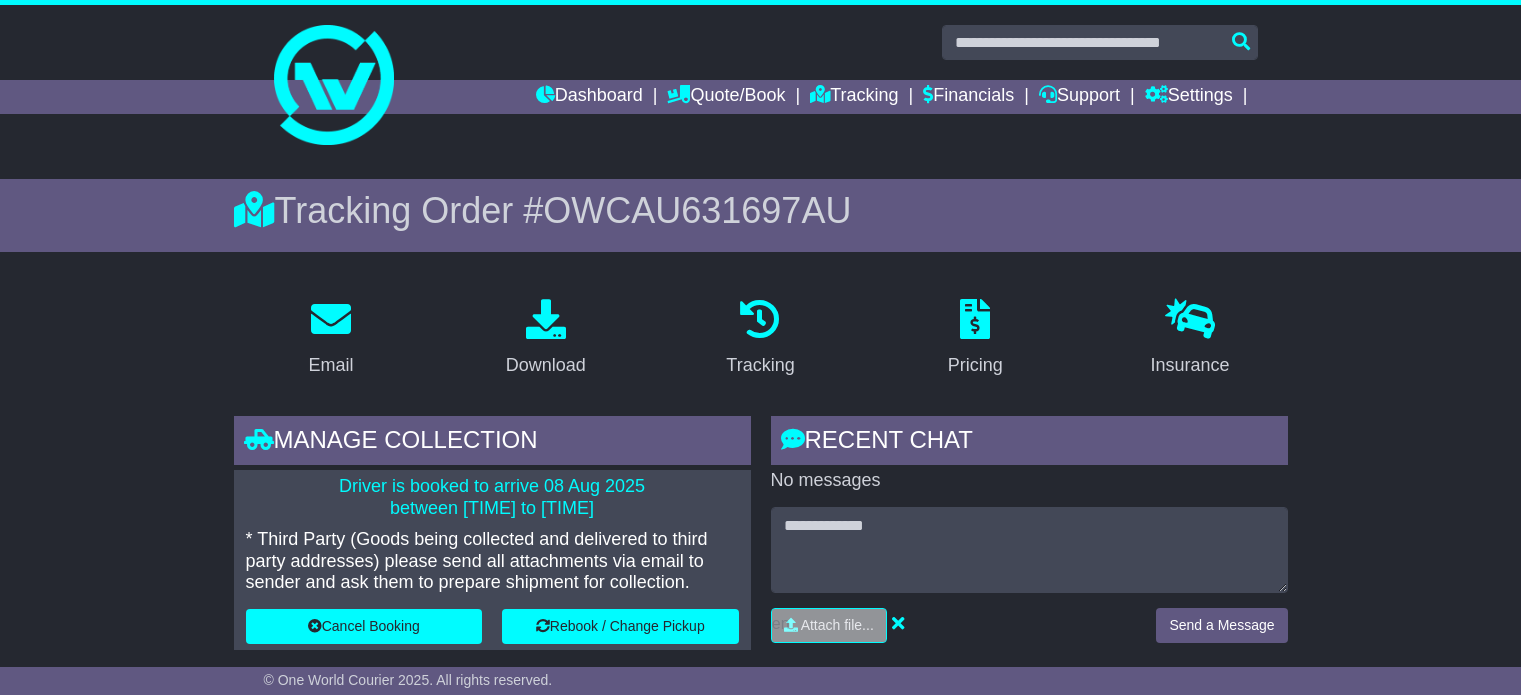scroll, scrollTop: 0, scrollLeft: 0, axis: both 